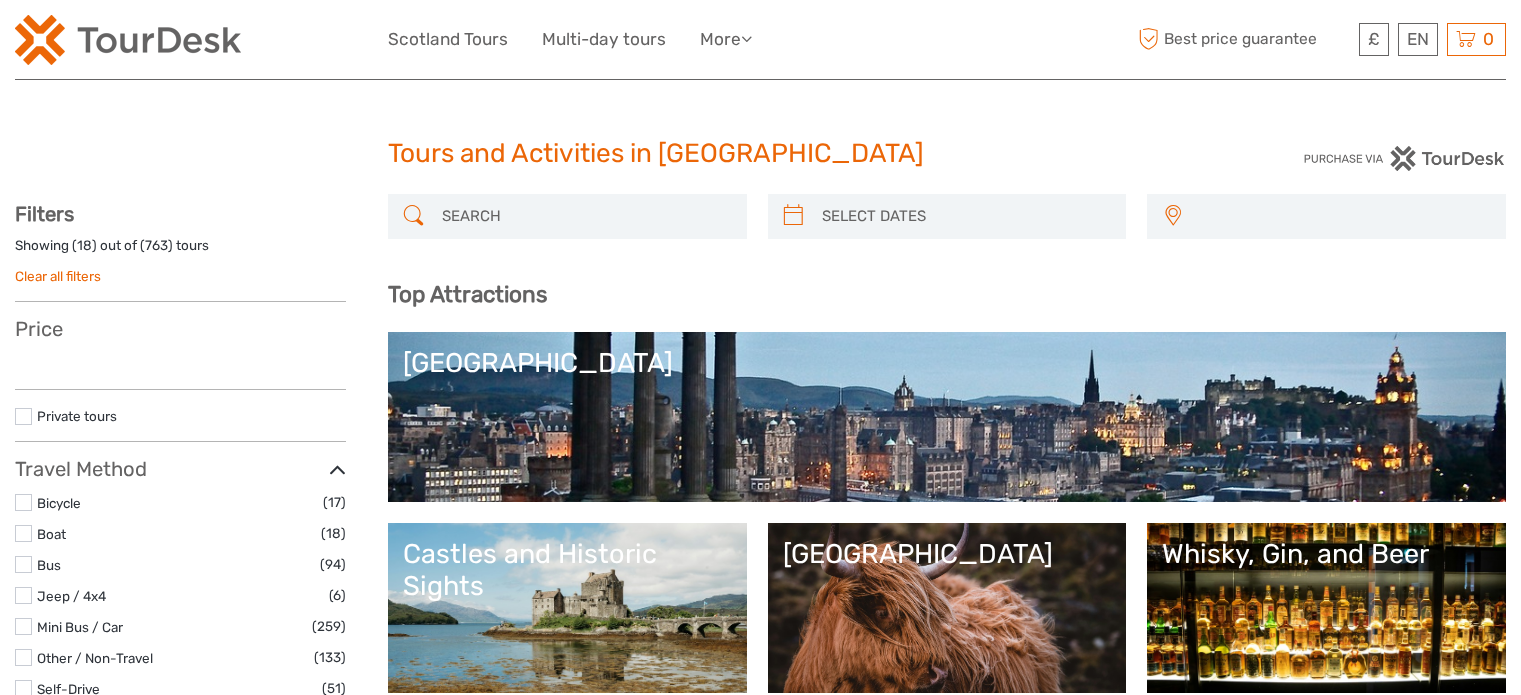 select 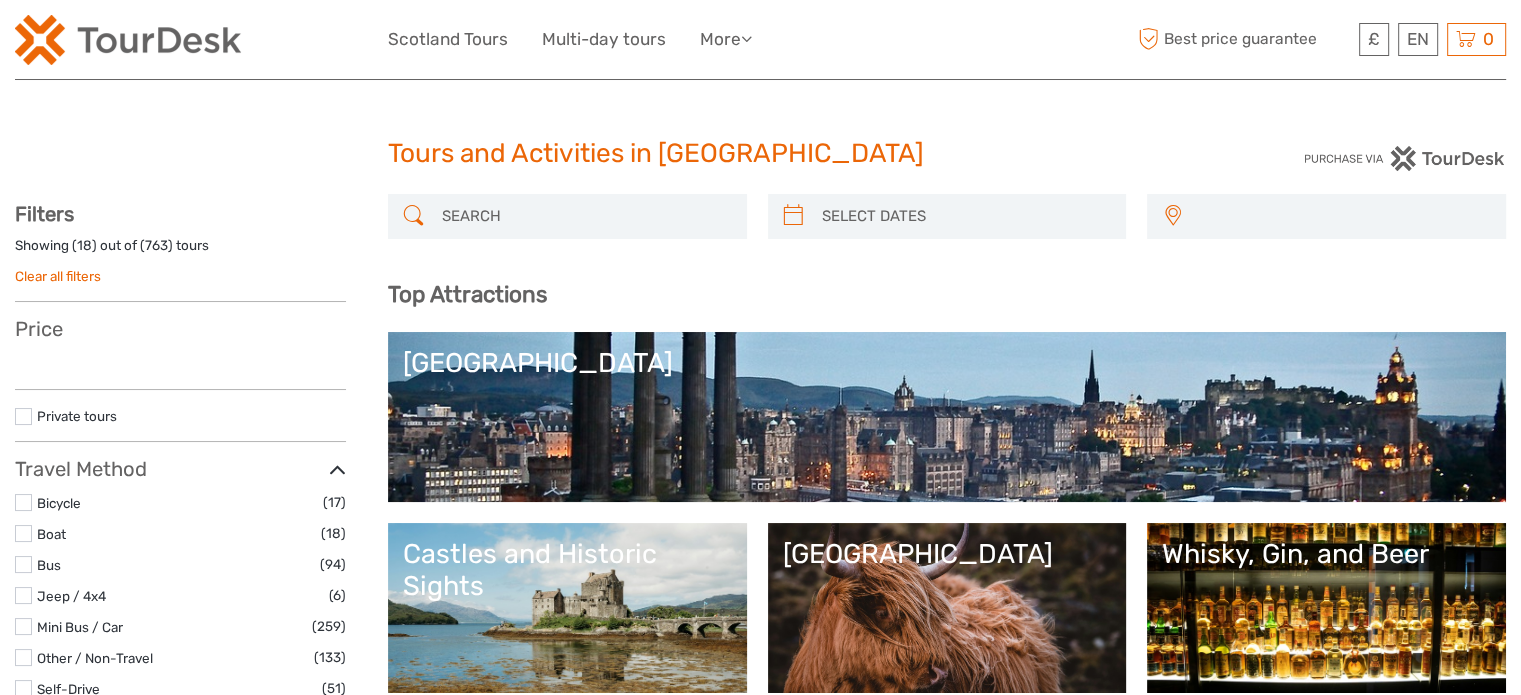 scroll, scrollTop: 0, scrollLeft: 0, axis: both 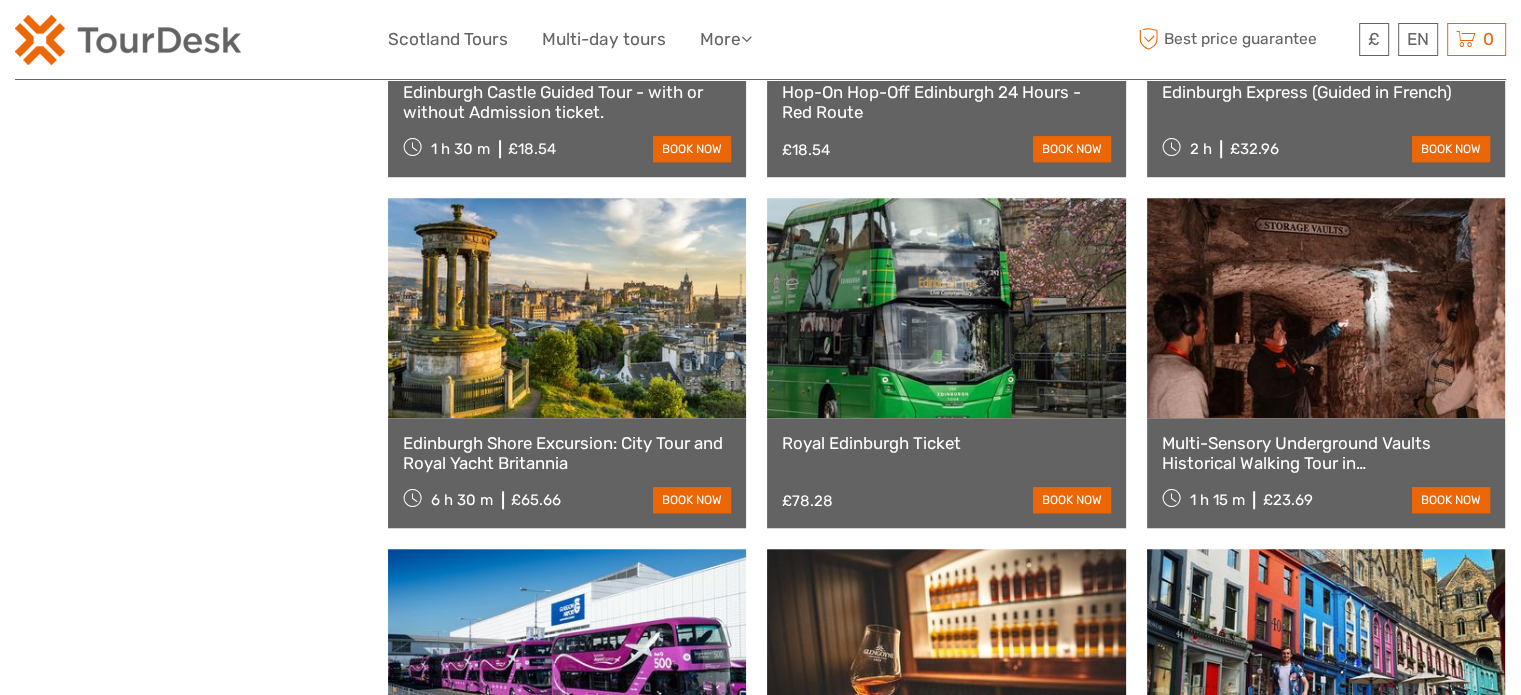 select 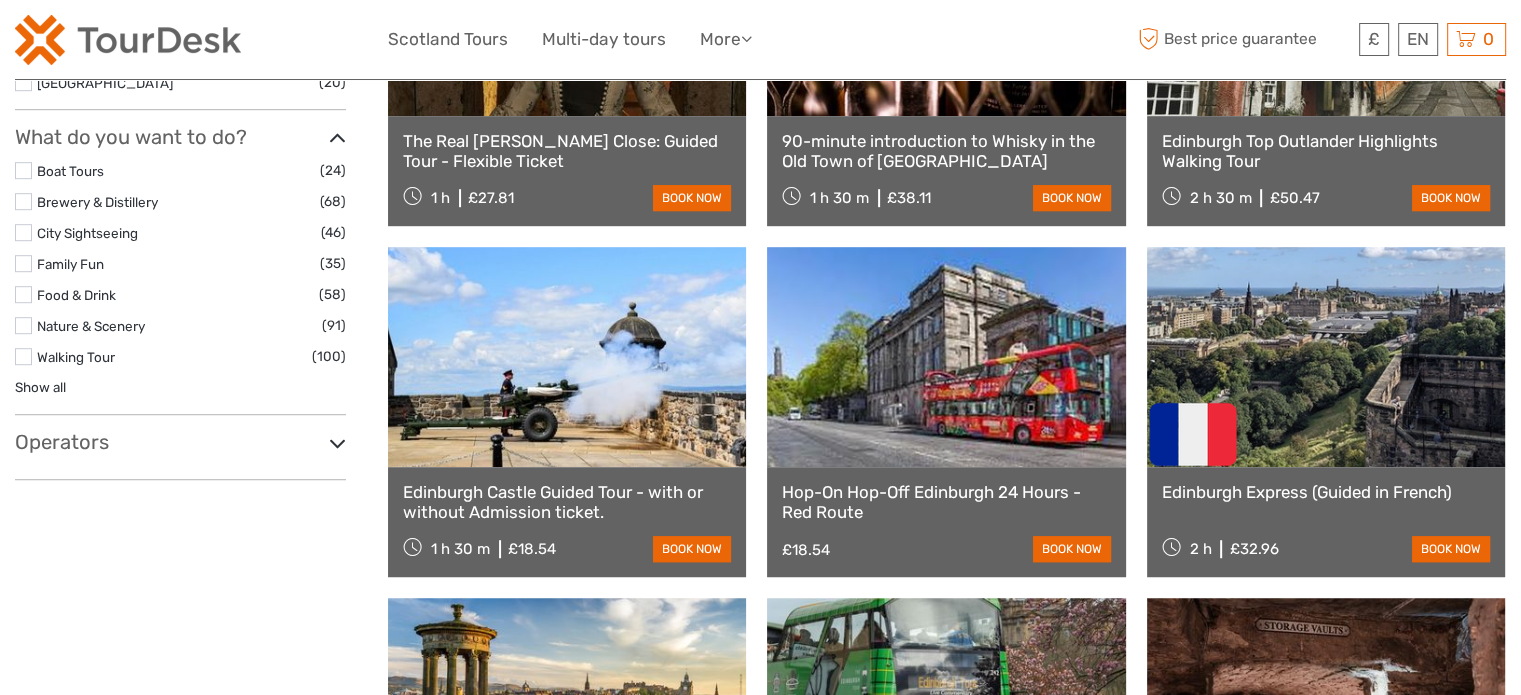 scroll, scrollTop: 1173, scrollLeft: 0, axis: vertical 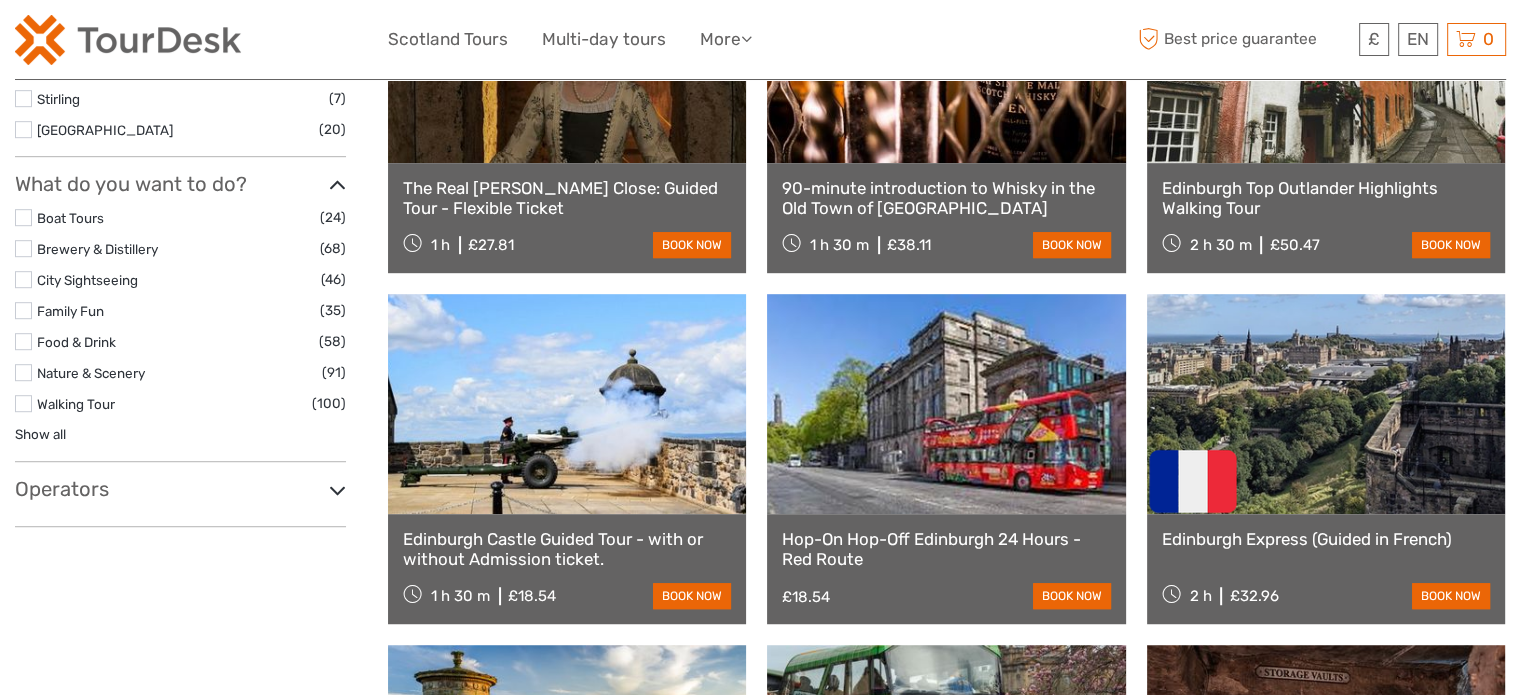 drag, startPoint x: 1529, startPoint y: 60, endPoint x: 1504, endPoint y: 280, distance: 221.4159 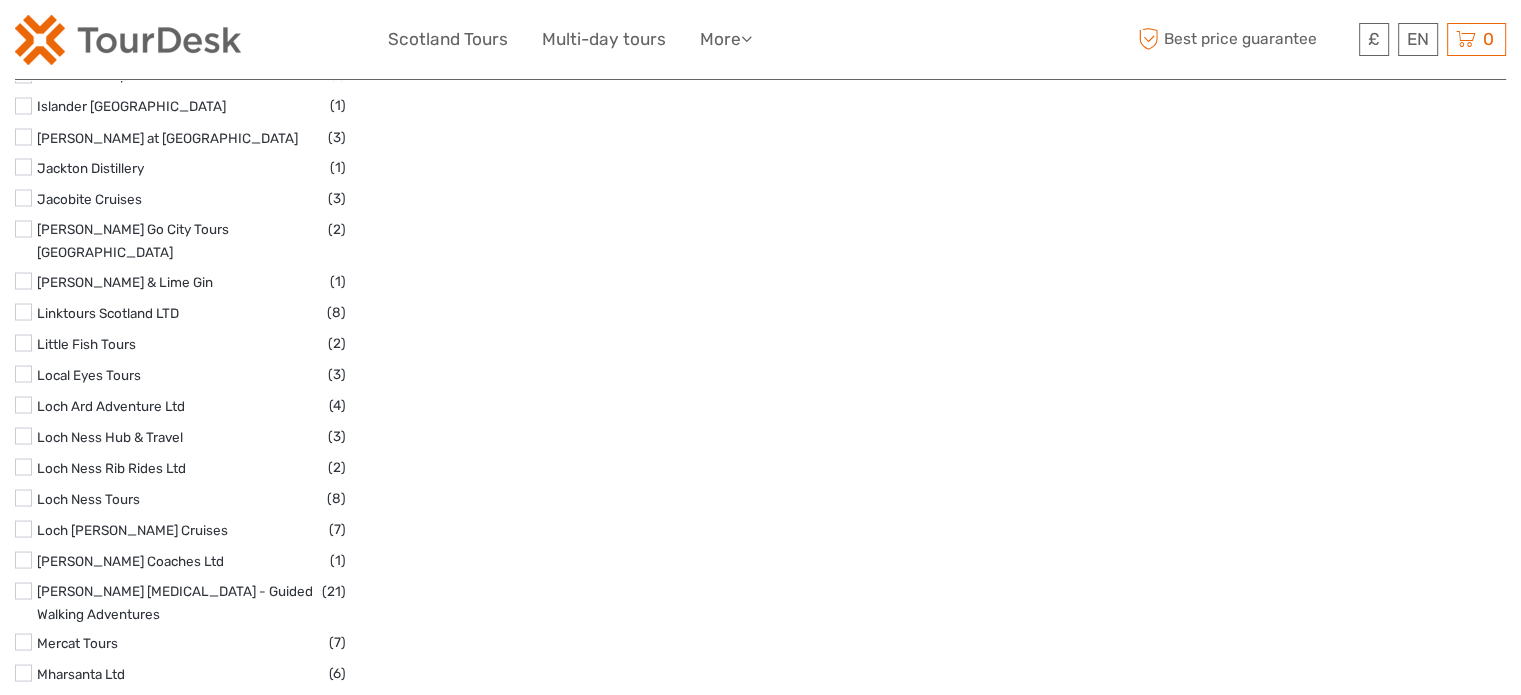 scroll, scrollTop: 3820, scrollLeft: 0, axis: vertical 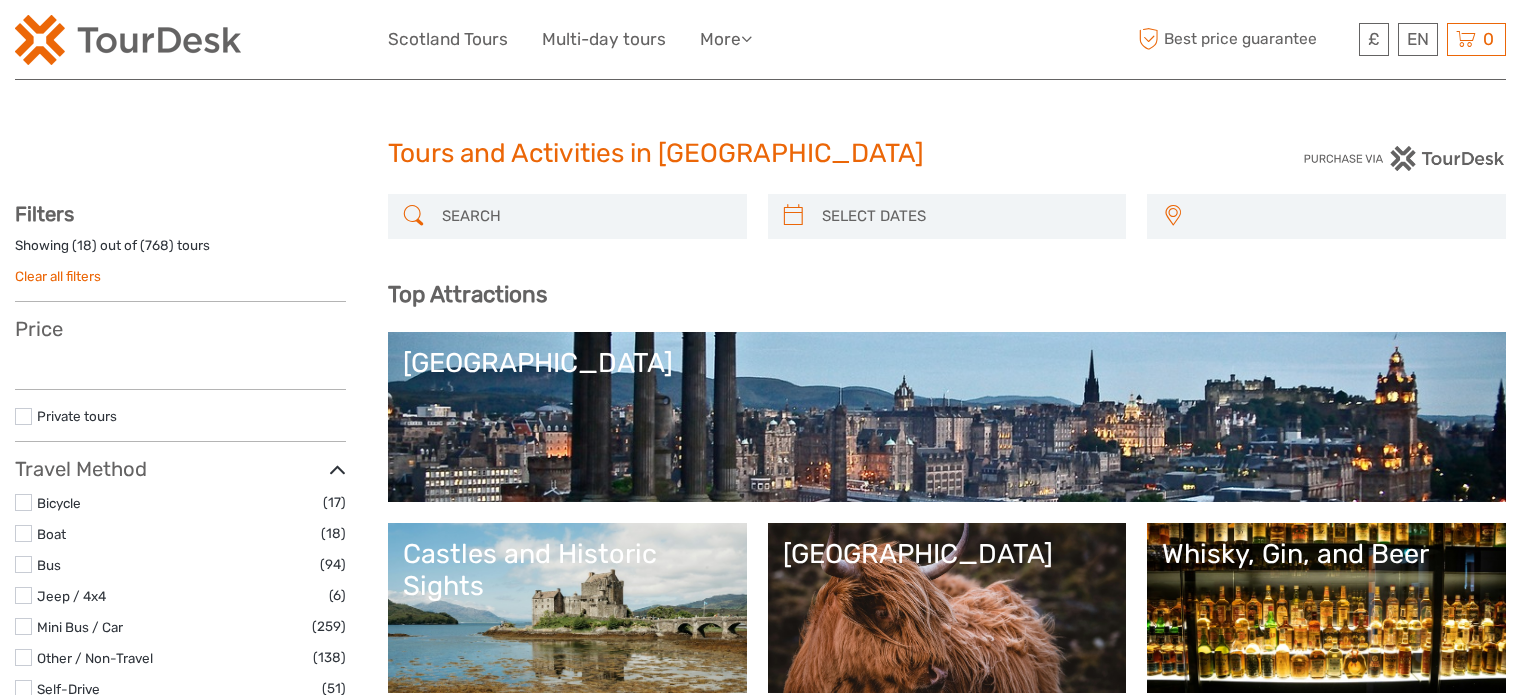 select 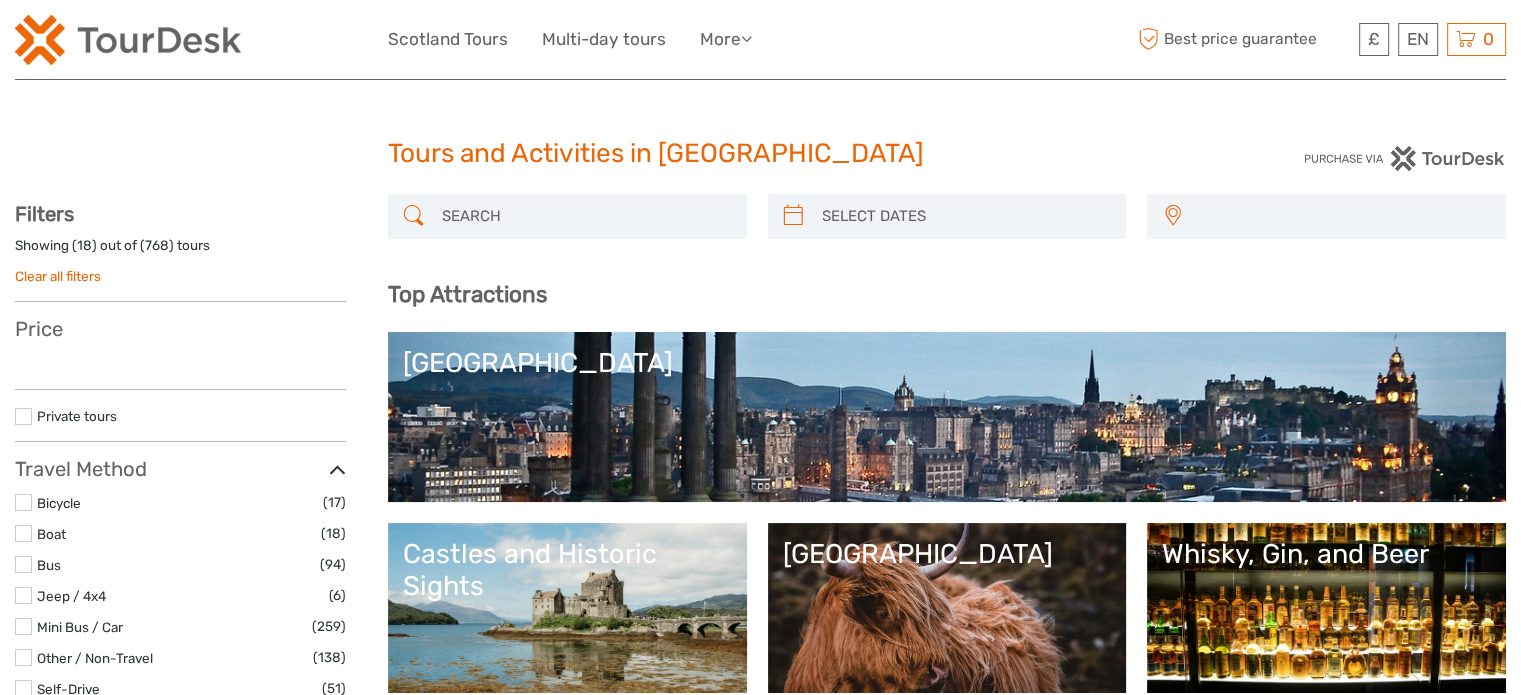 scroll, scrollTop: 0, scrollLeft: 0, axis: both 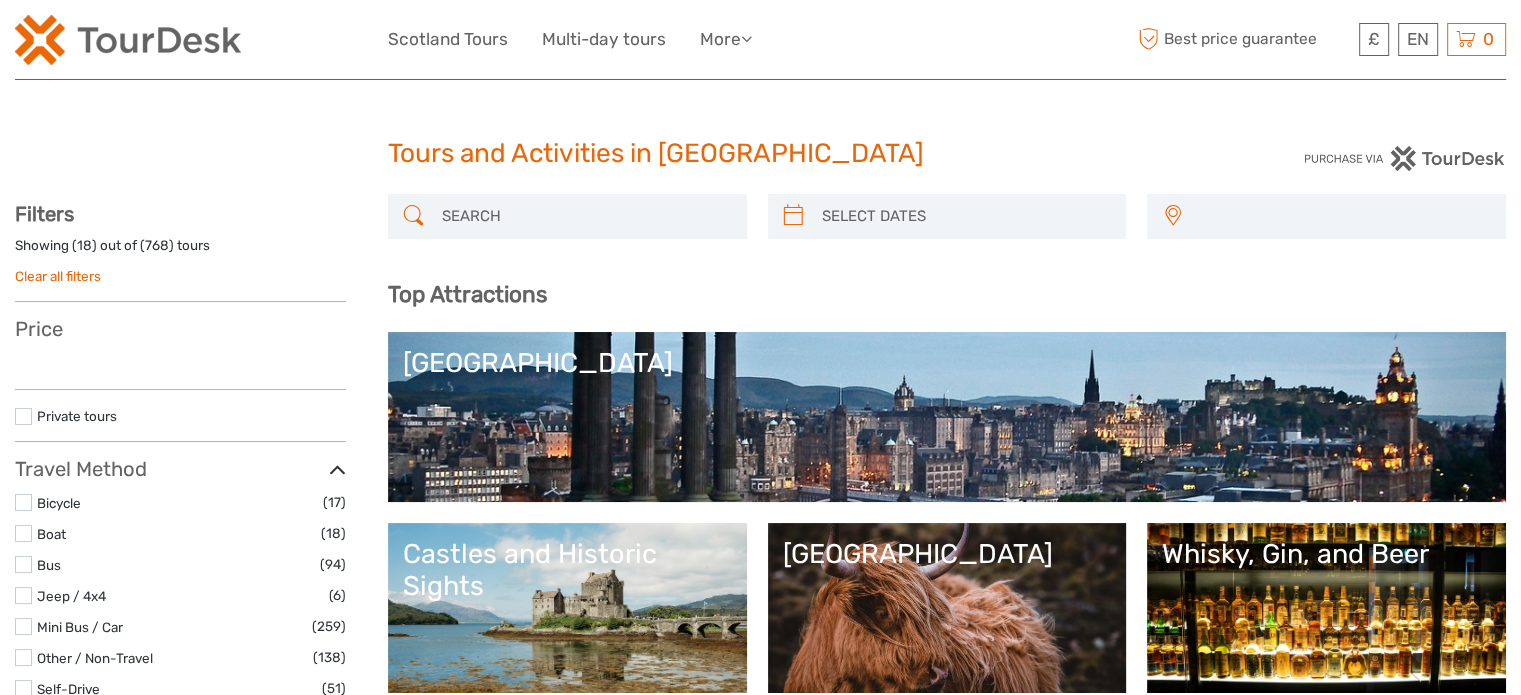 select 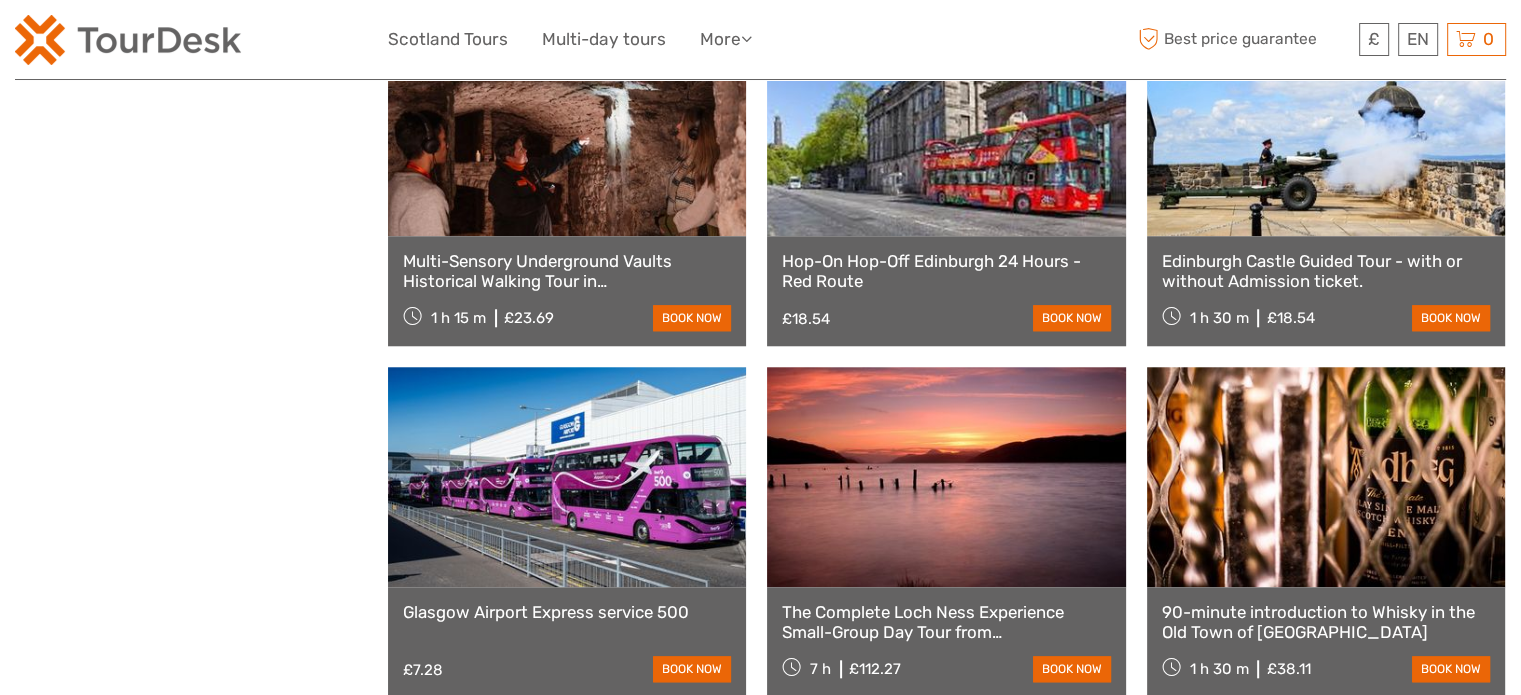 scroll, scrollTop: 1785, scrollLeft: 0, axis: vertical 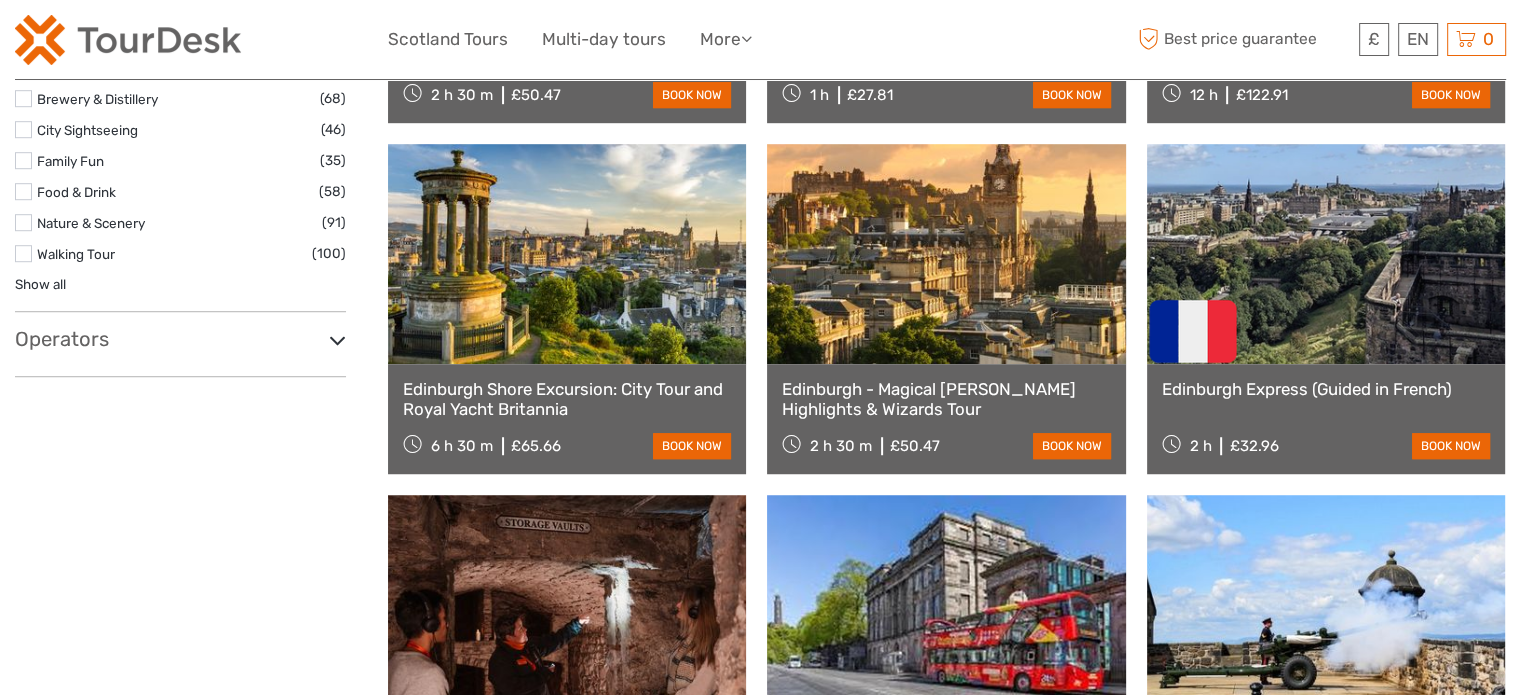 click on "Operators" at bounding box center [180, 339] 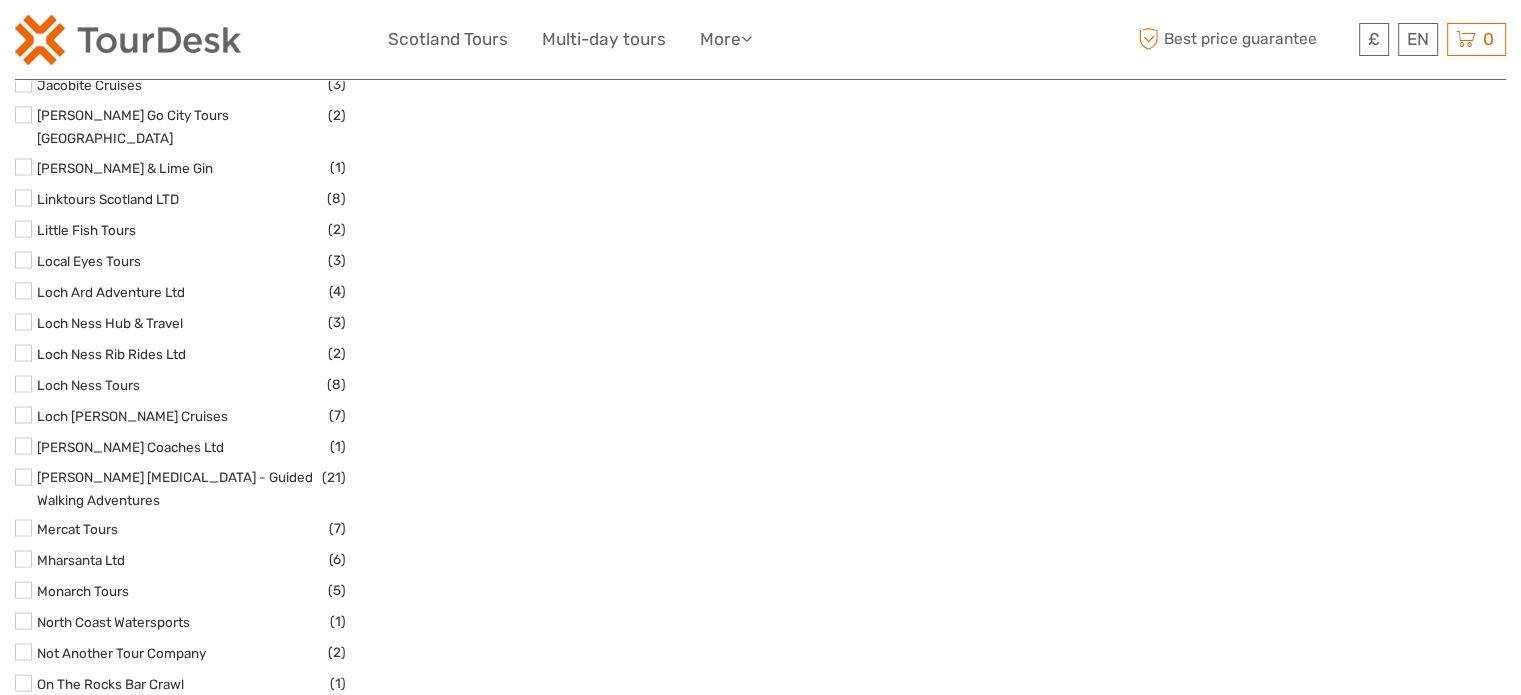 scroll, scrollTop: 3872, scrollLeft: 0, axis: vertical 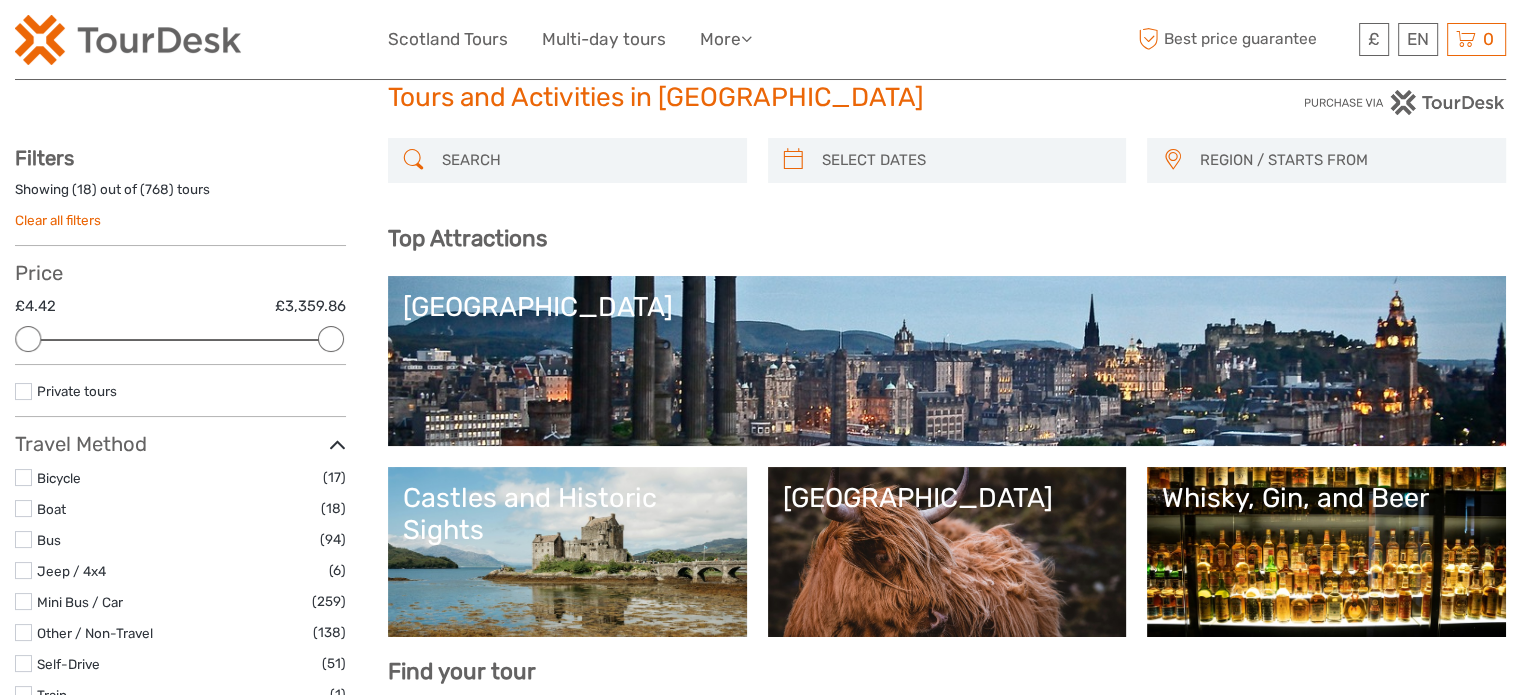 click on "REGION / STARTS FROM" at bounding box center (1343, 160) 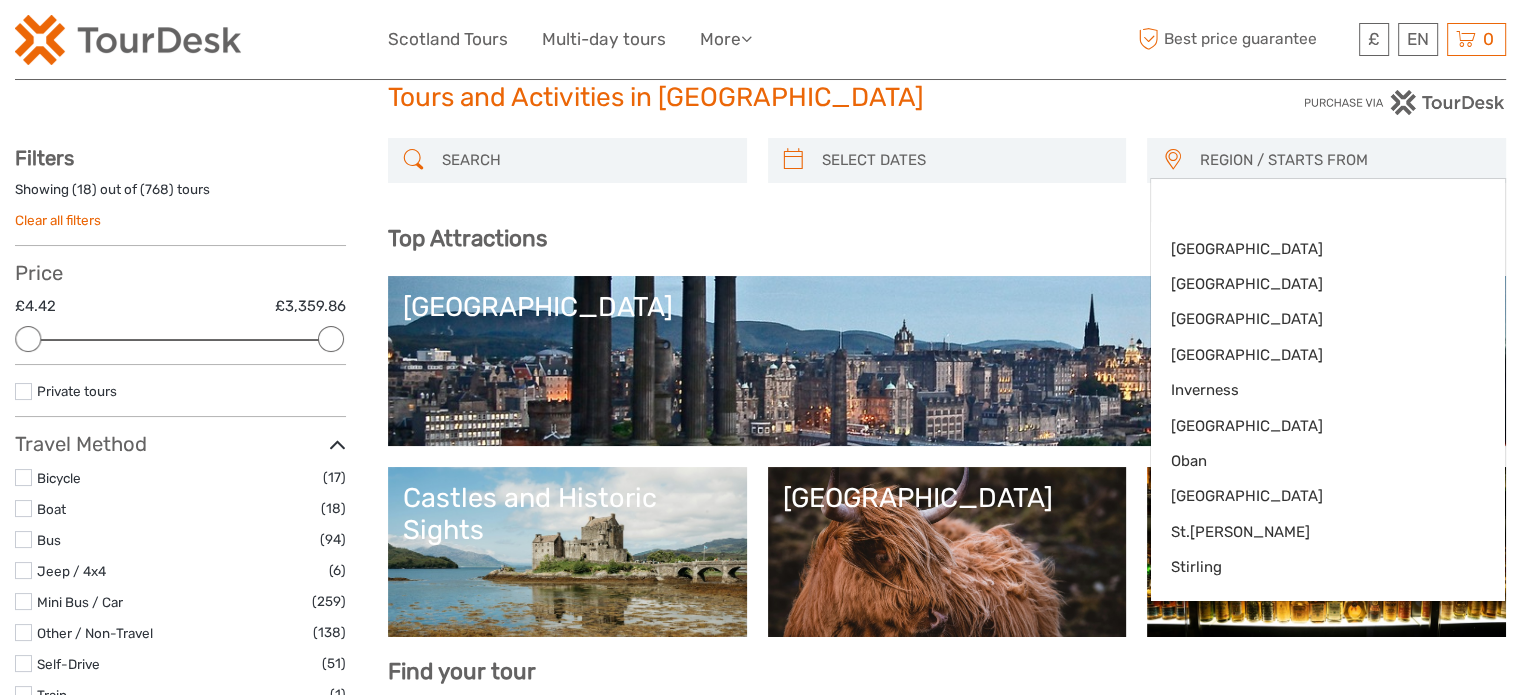 click on "REGION / STARTS FROM
Aberdeen
Dundee
Edinburgh
Glasgow
Inverness
North Highlands
Oban
Perth
St.Andrews
Stirling
Aberdeen
Dundee
Edinburgh
Glasgow
Inverness
North Highlands
Oban
Perth
St.Andrews
Stirling" at bounding box center (947, 171) 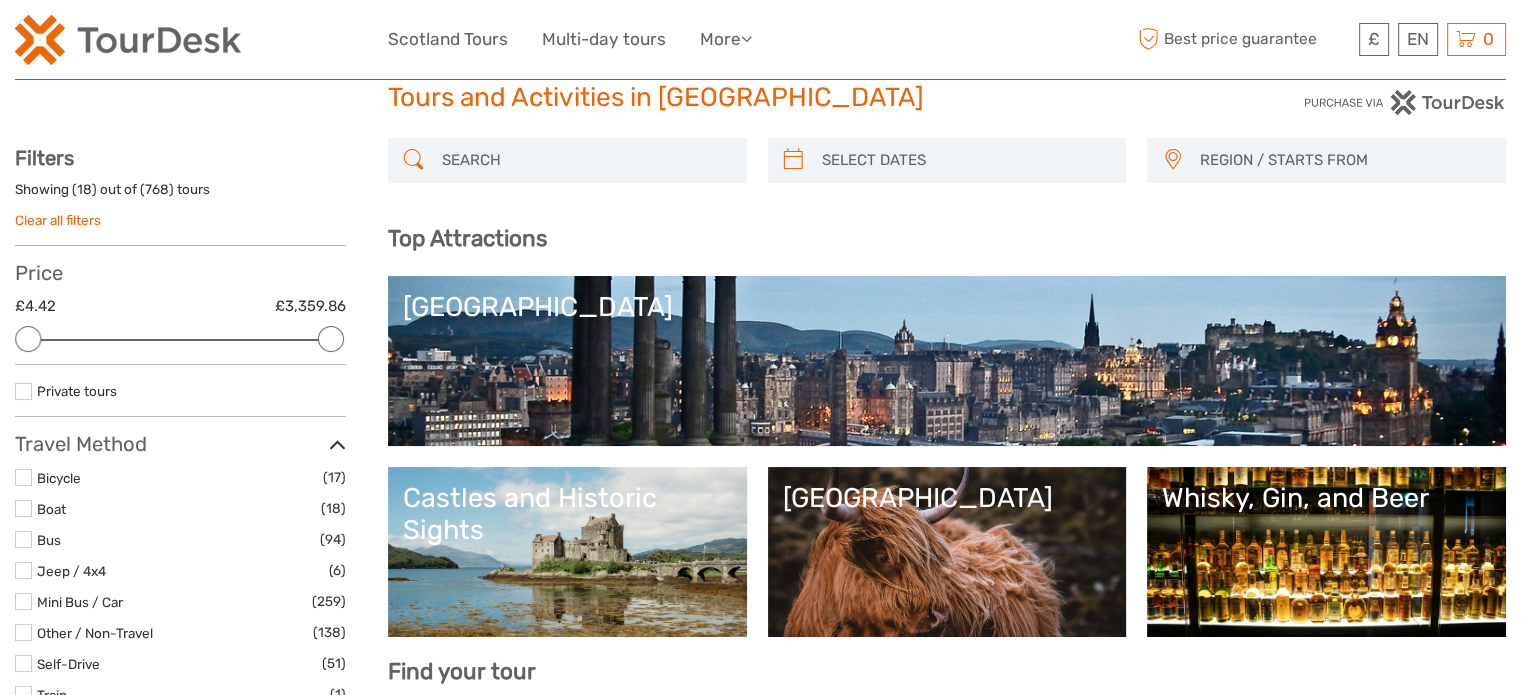click at bounding box center (128, 40) 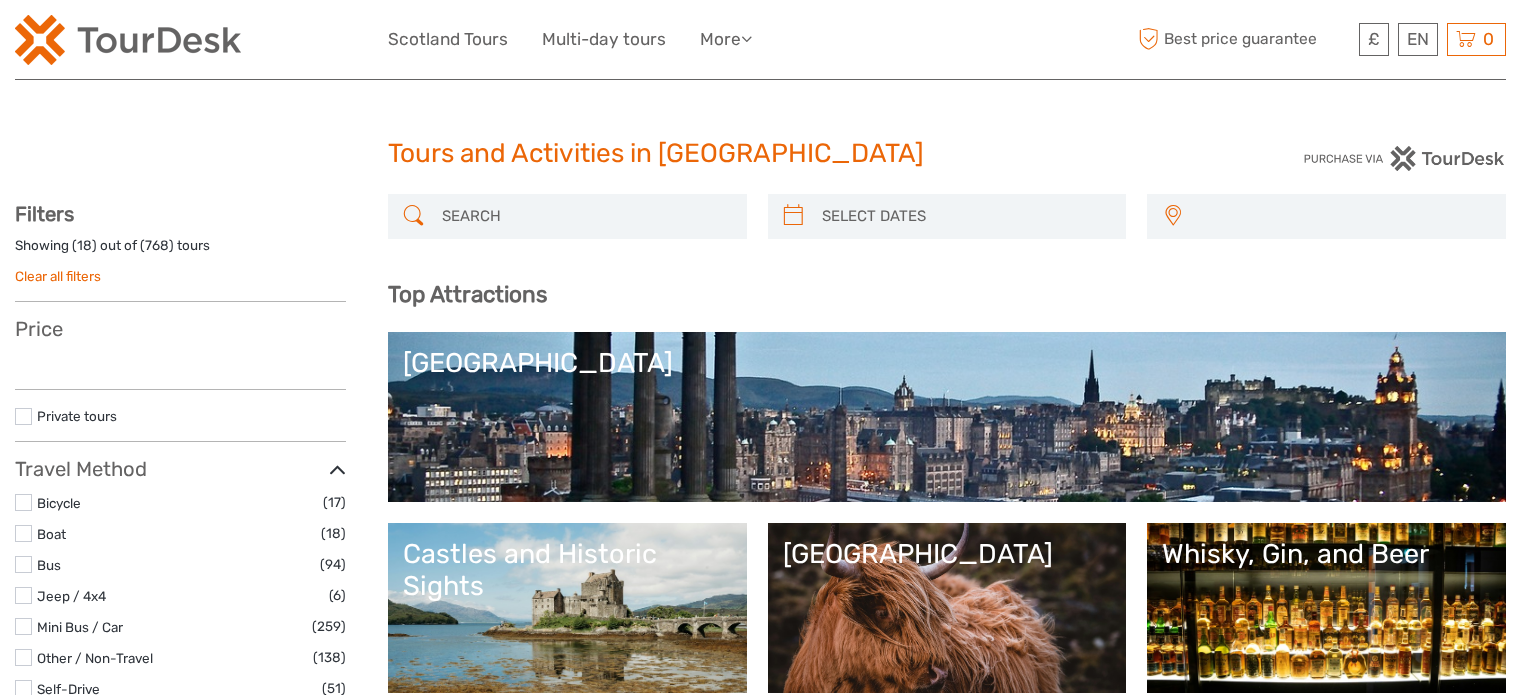 select 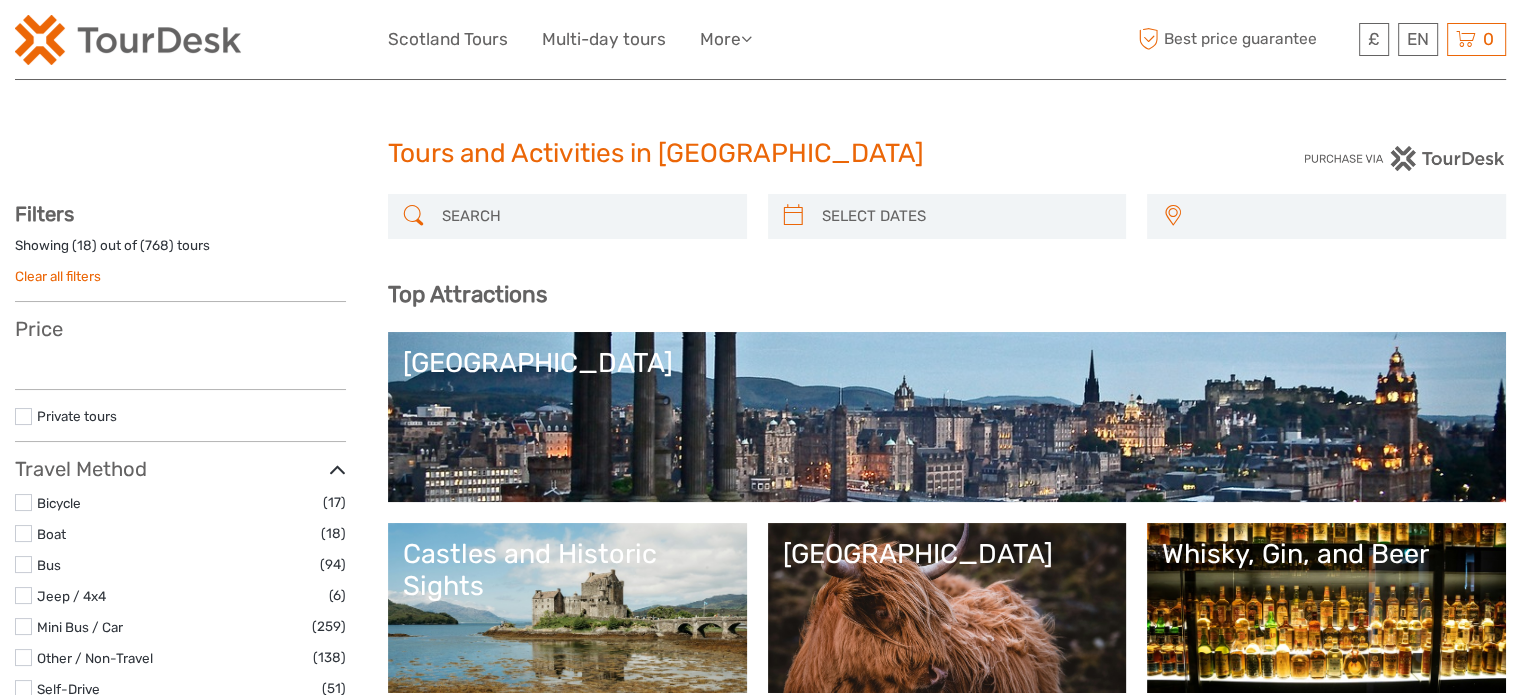 select 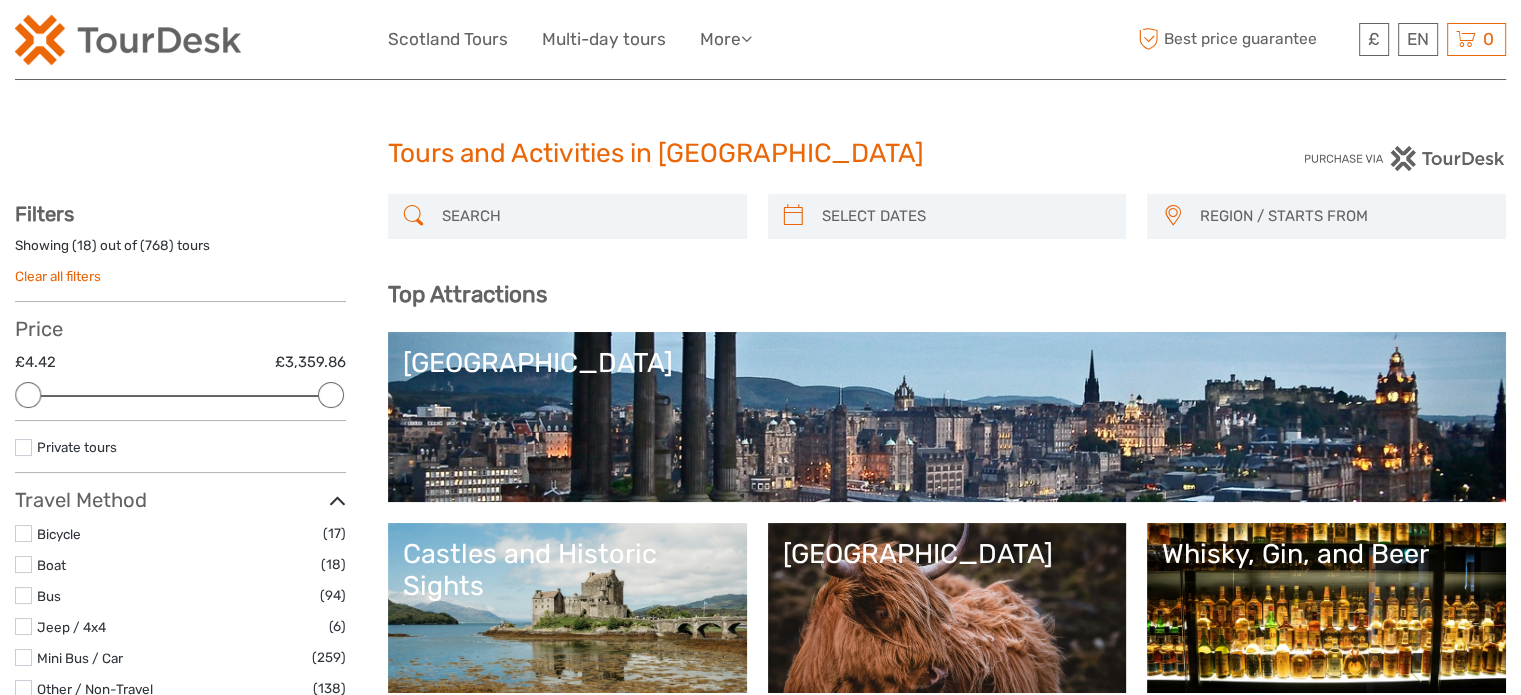 scroll, scrollTop: 0, scrollLeft: 0, axis: both 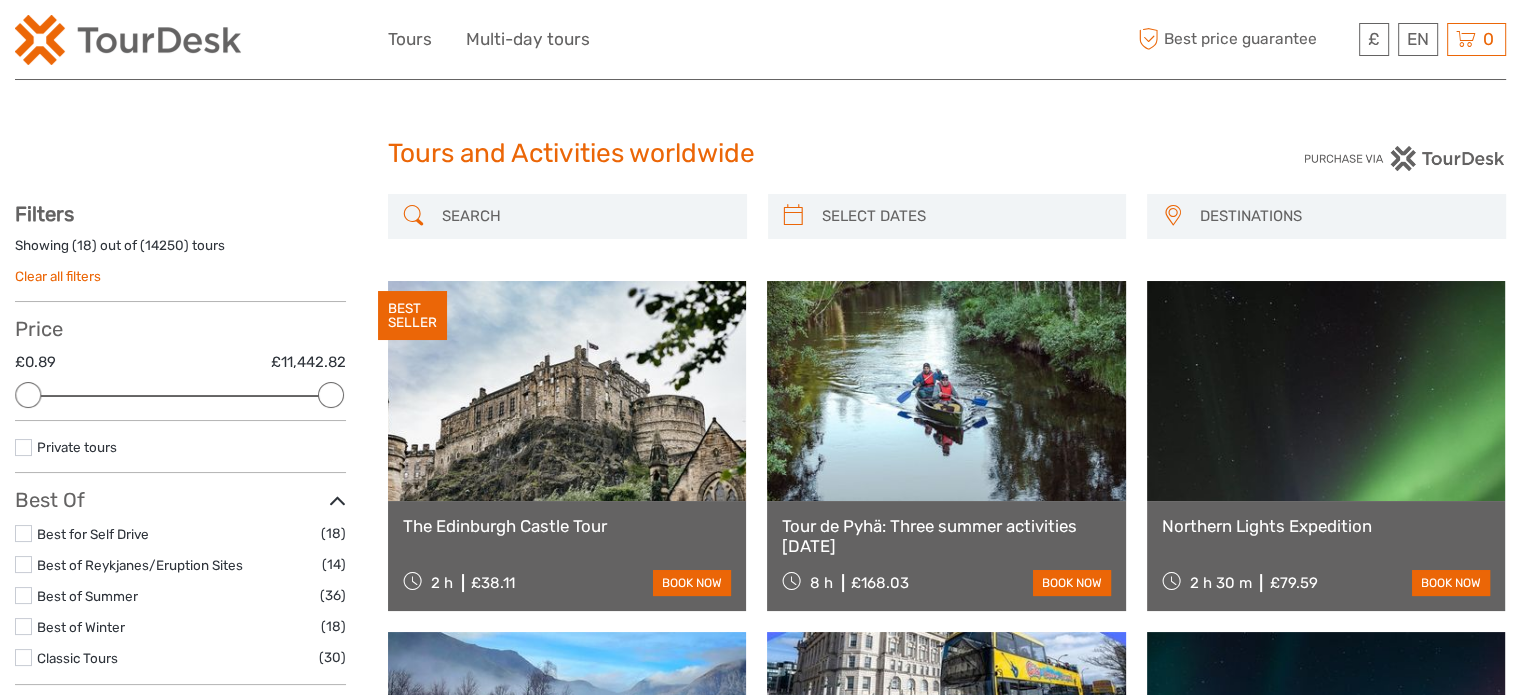 click on "DESTINATIONS" at bounding box center [1343, 216] 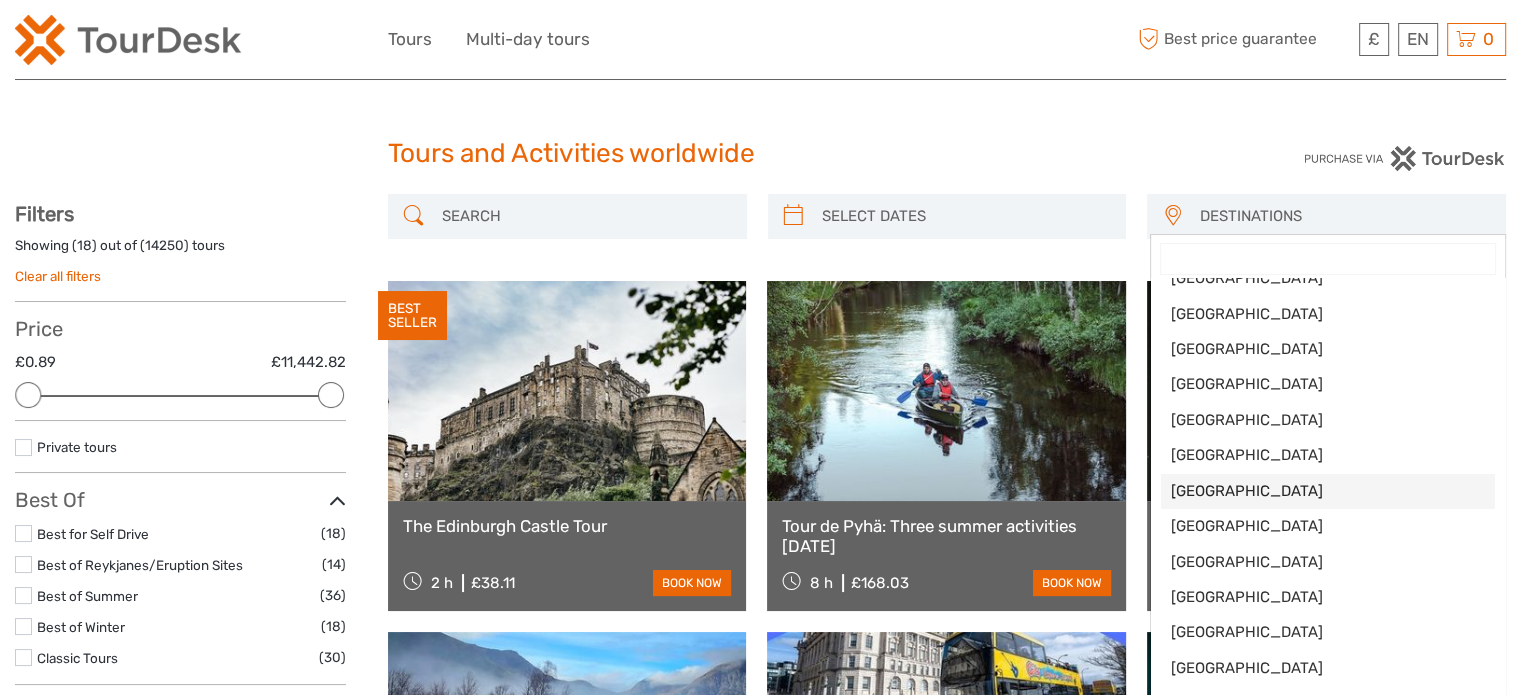 scroll, scrollTop: 417, scrollLeft: 0, axis: vertical 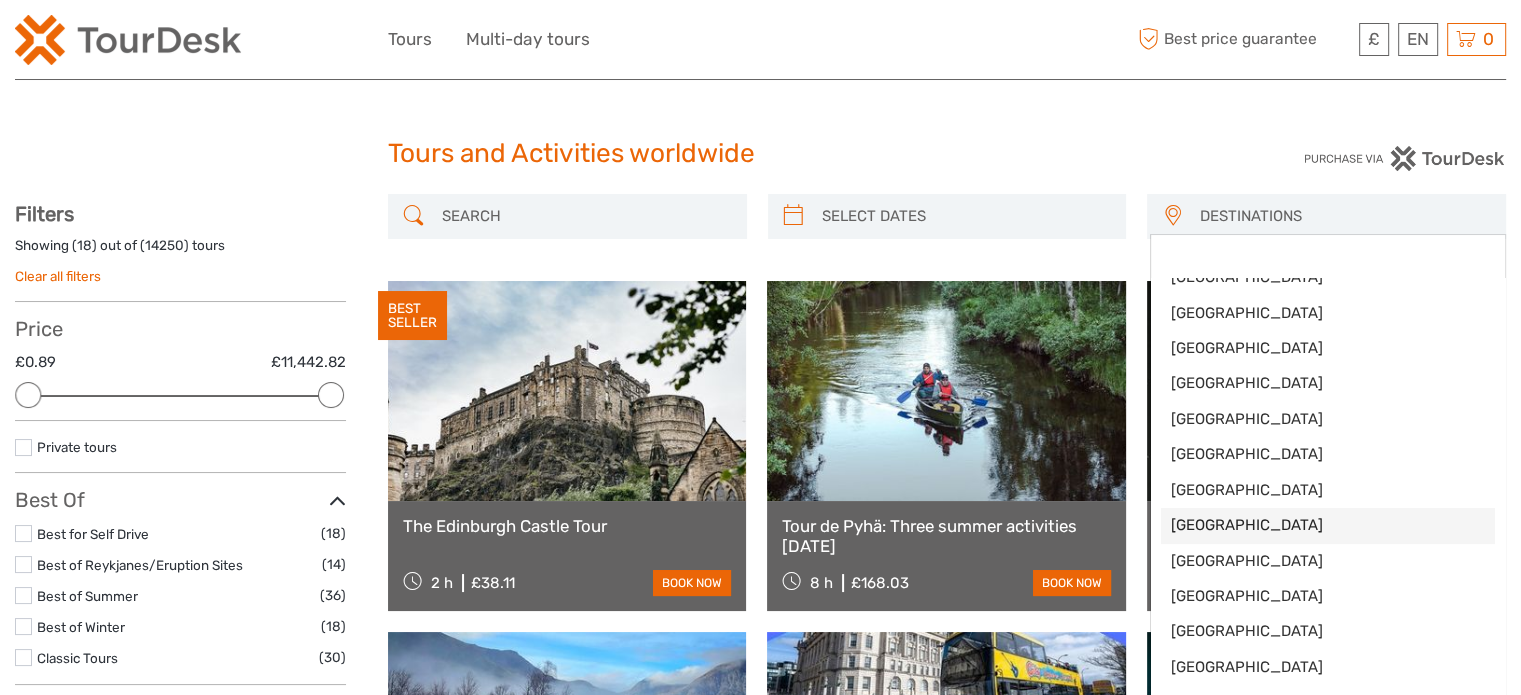 click on "Norway" at bounding box center [1328, 525] 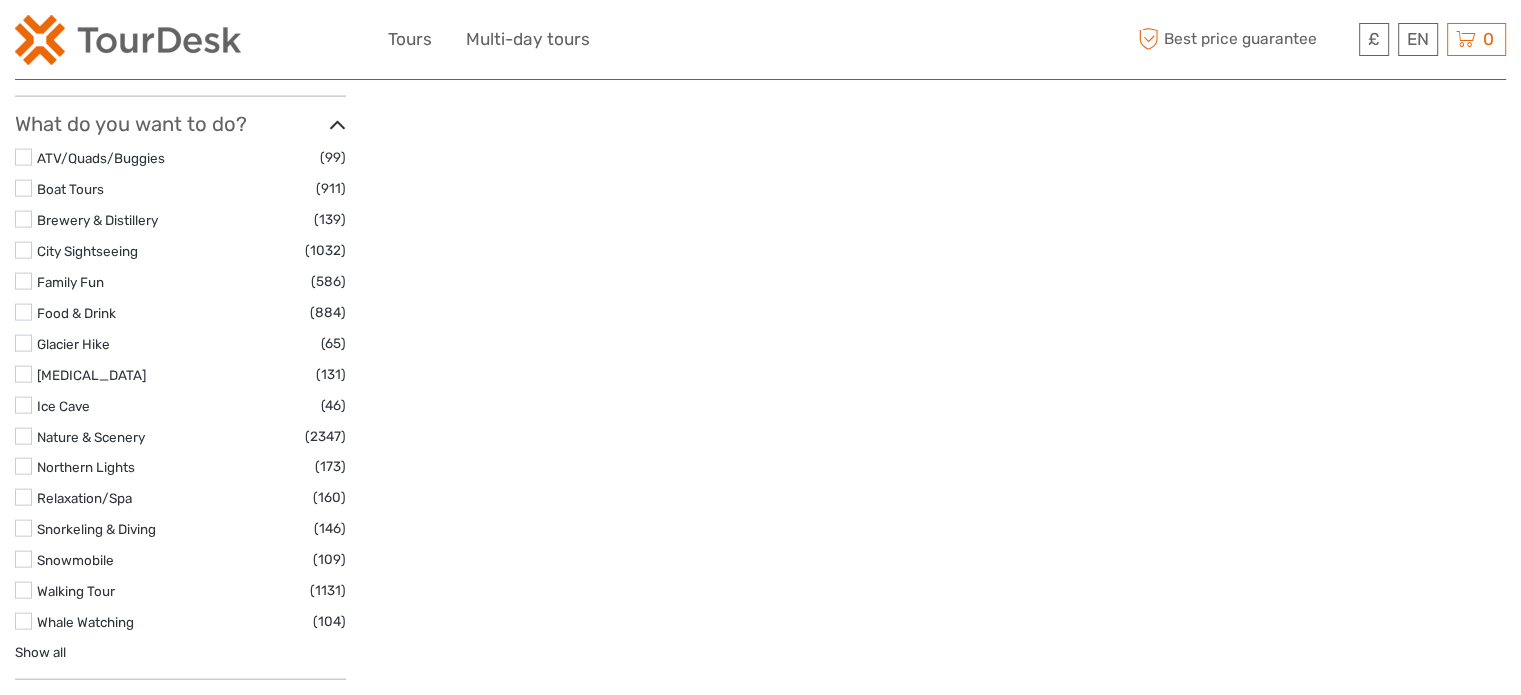 scroll, scrollTop: 4453, scrollLeft: 0, axis: vertical 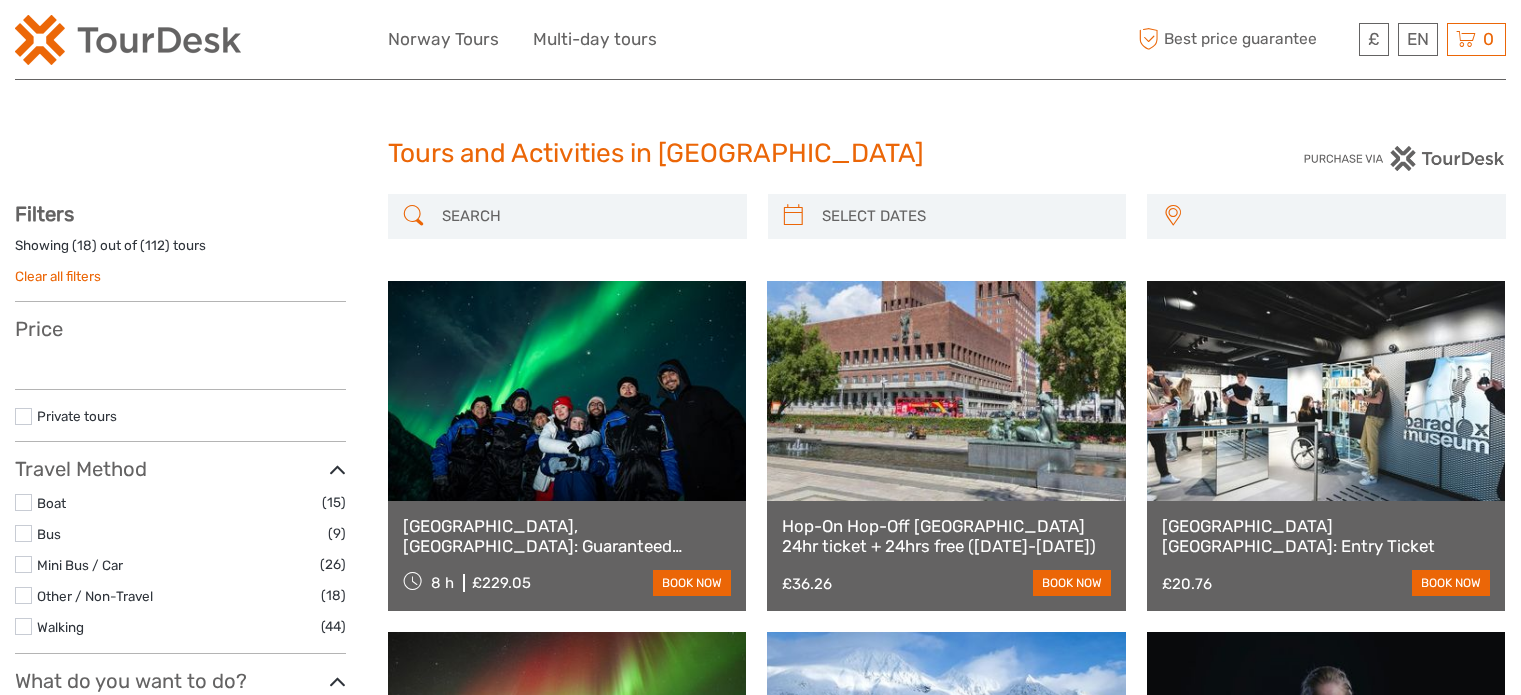 select 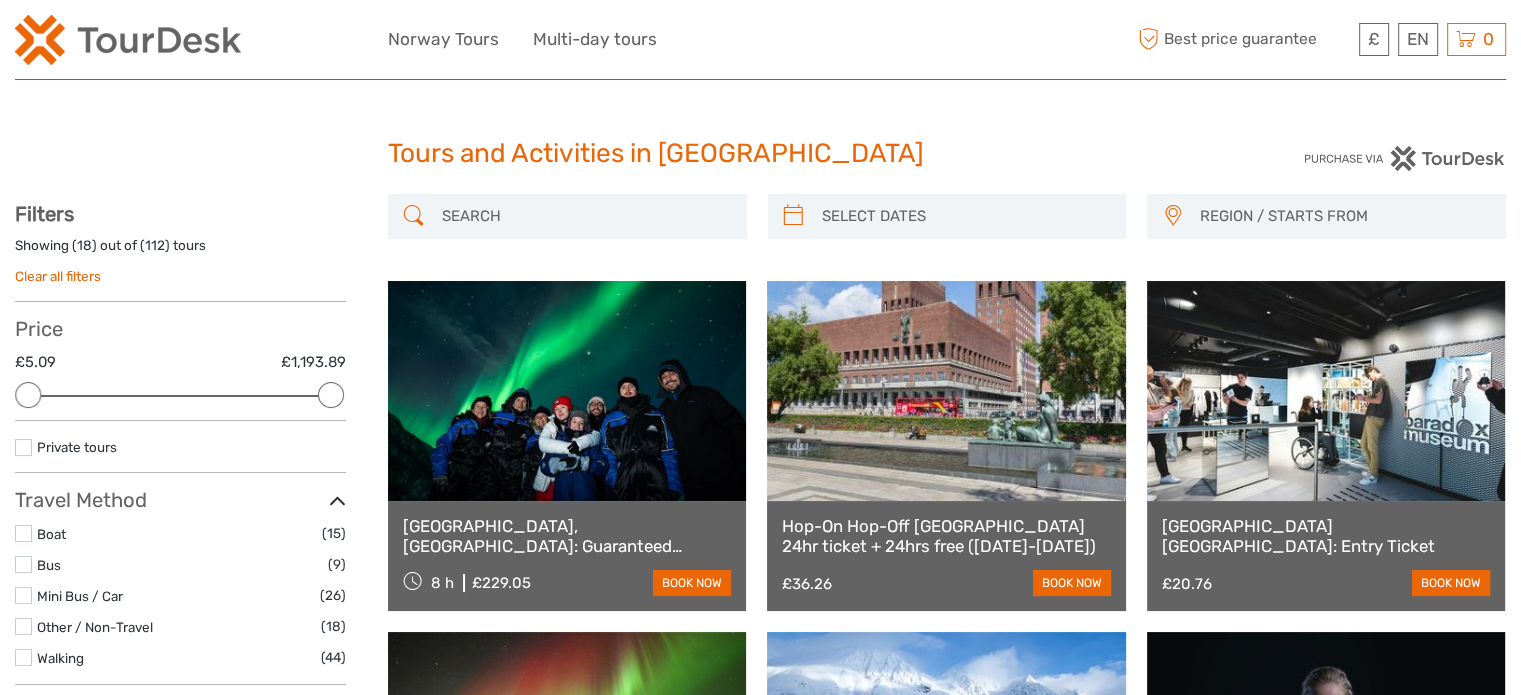 scroll, scrollTop: 0, scrollLeft: 0, axis: both 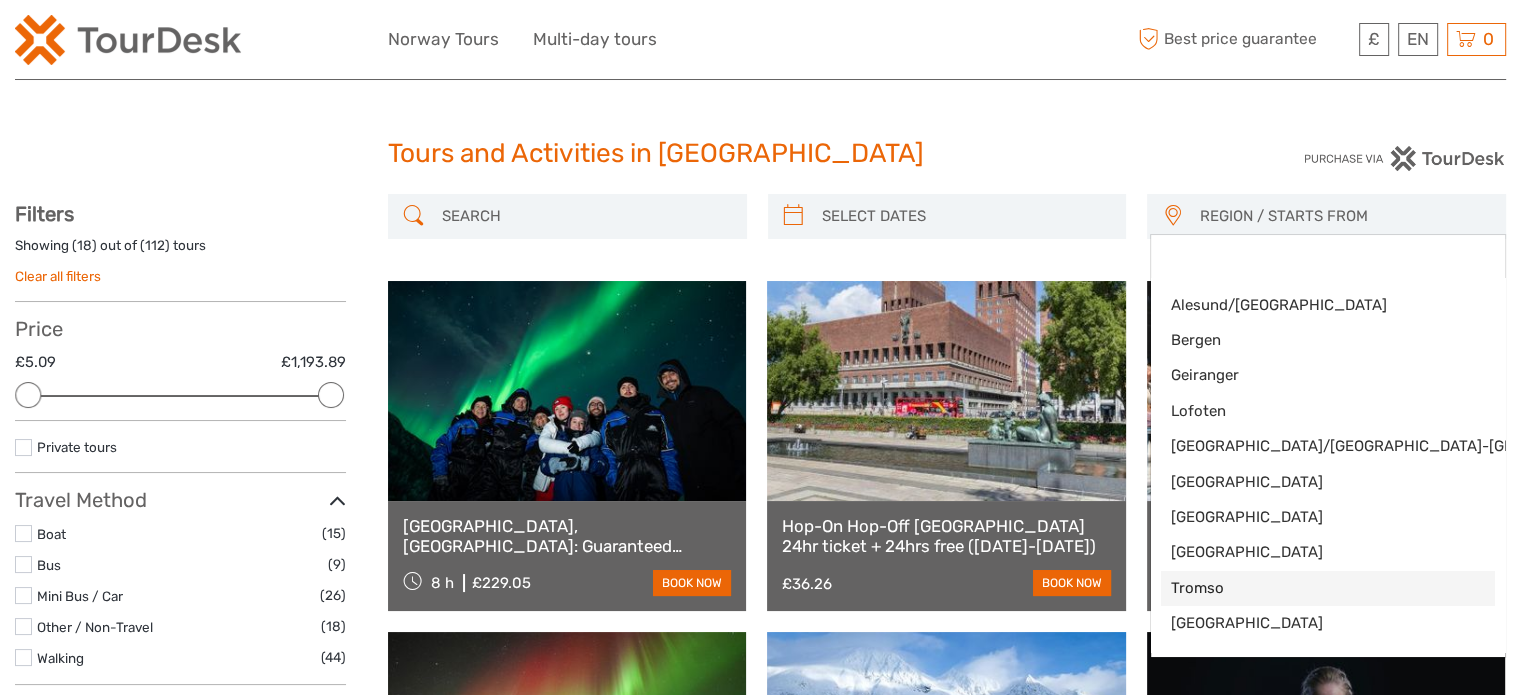 click on "Tromso" at bounding box center [1311, 588] 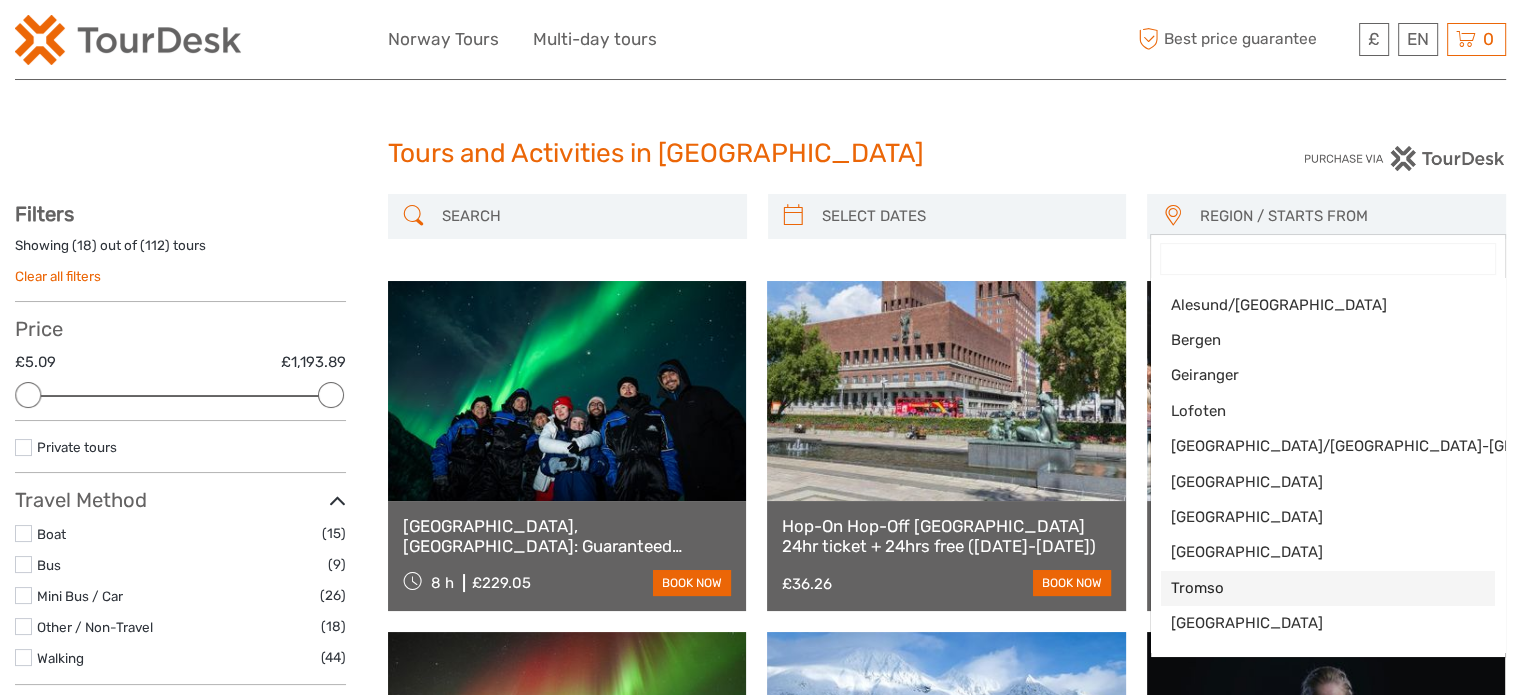select on "Tromso" 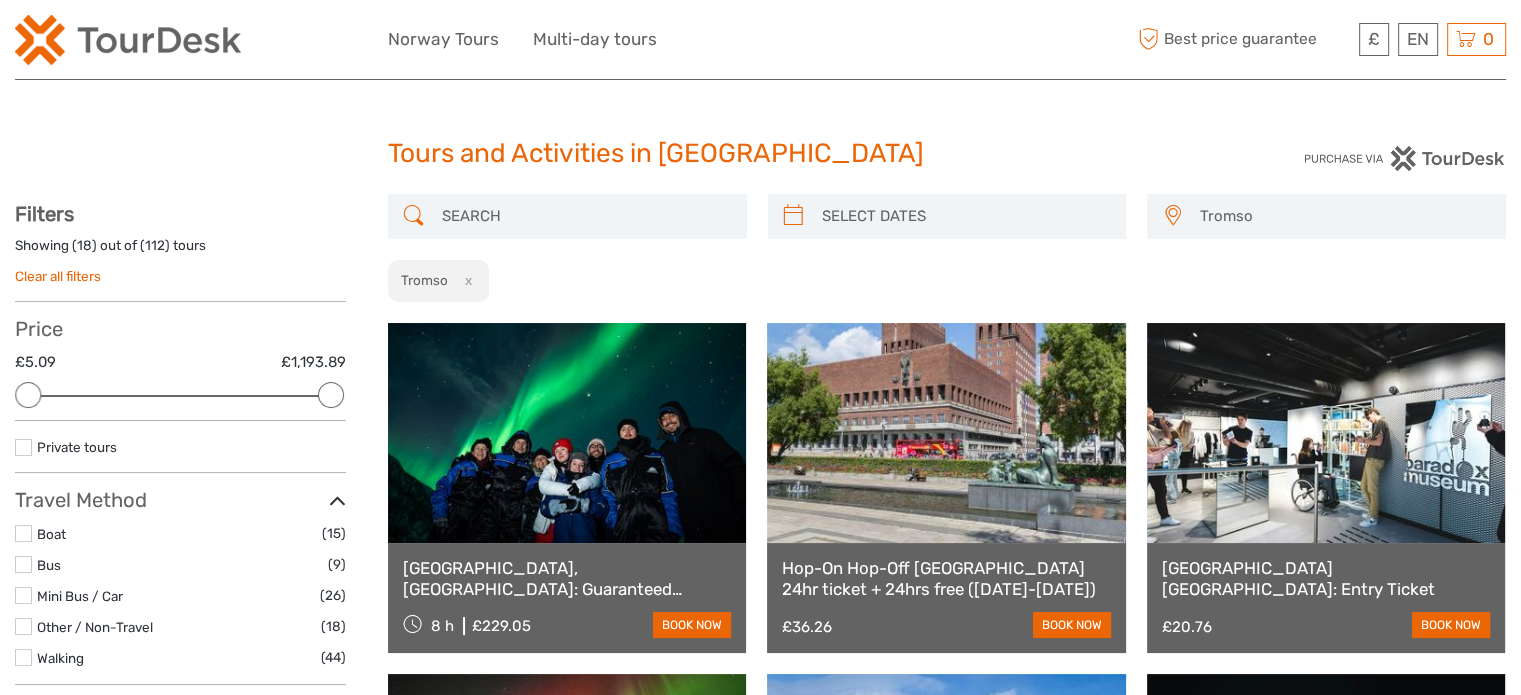 scroll, scrollTop: 78, scrollLeft: 0, axis: vertical 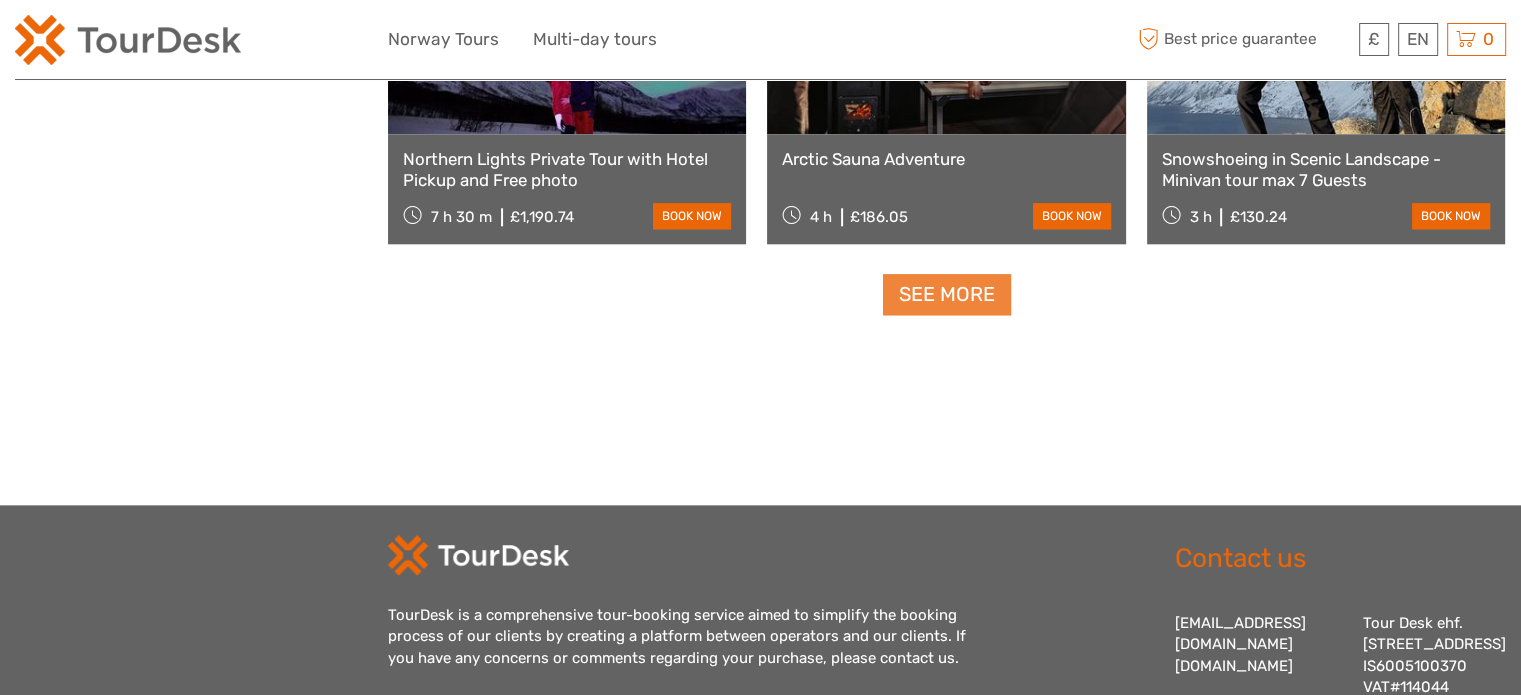 click on "See more" at bounding box center (947, 294) 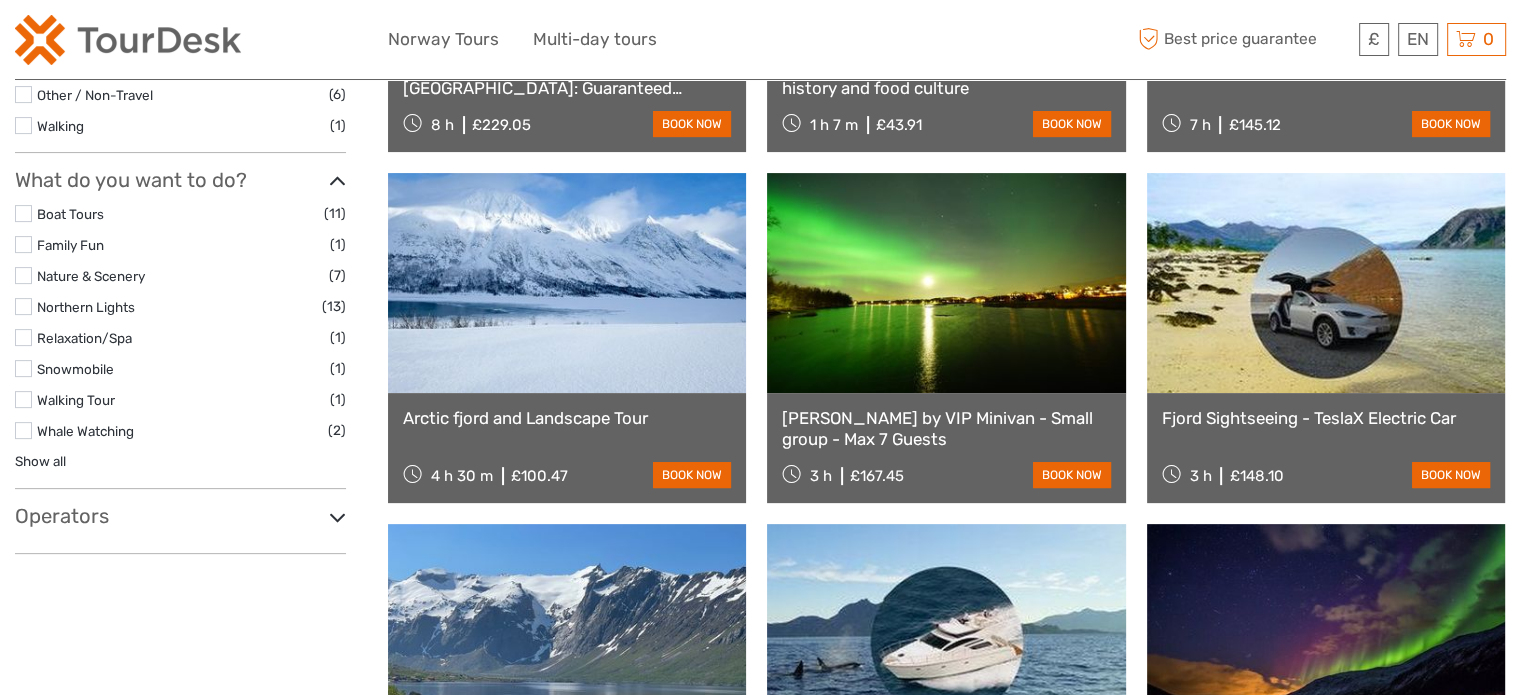 scroll, scrollTop: 533, scrollLeft: 0, axis: vertical 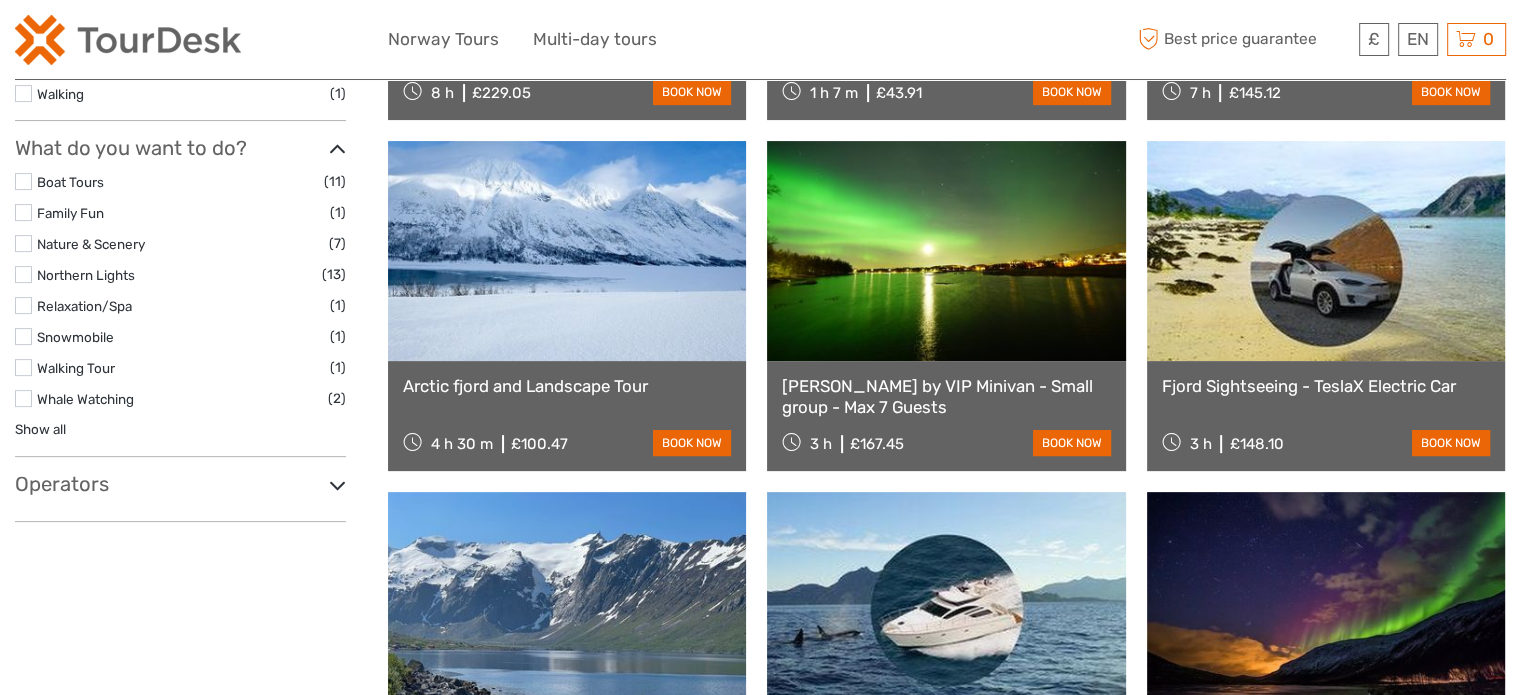 click at bounding box center [23, 212] 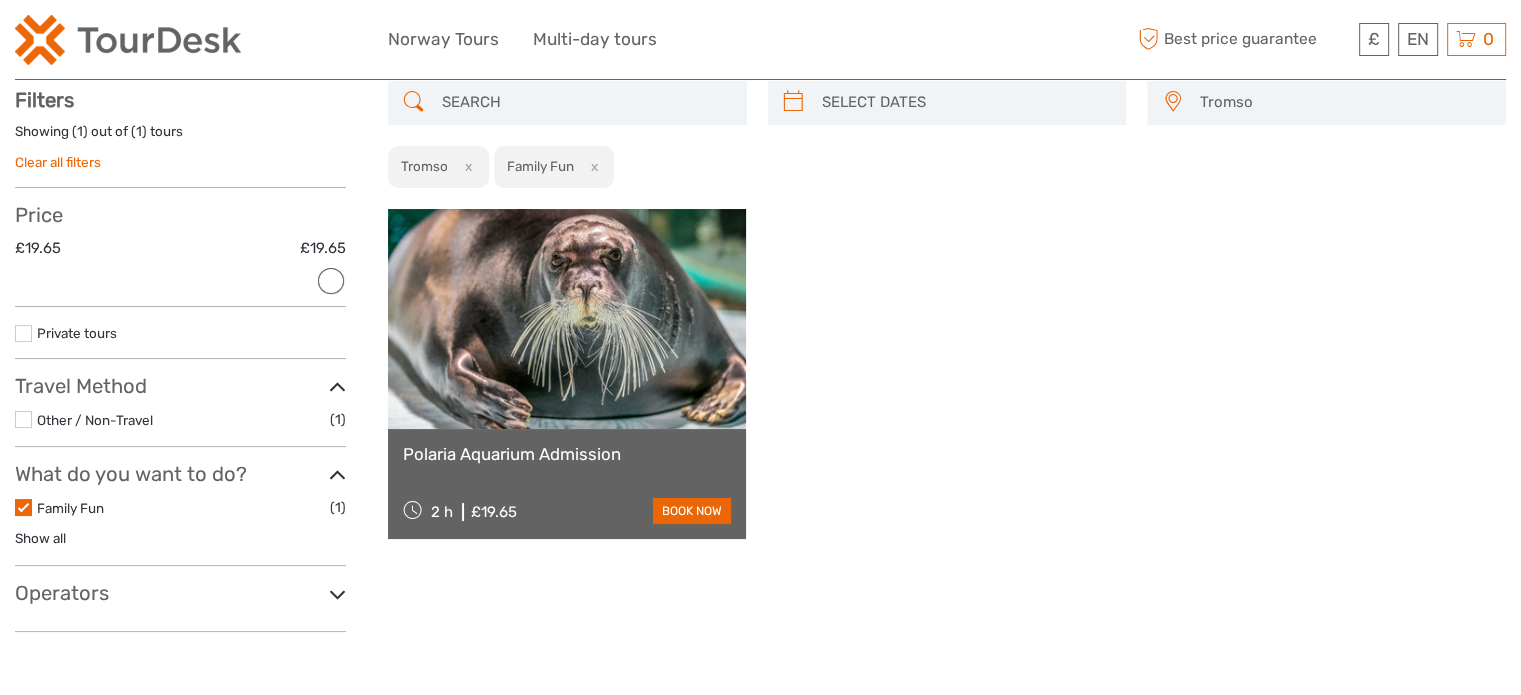 scroll, scrollTop: 113, scrollLeft: 0, axis: vertical 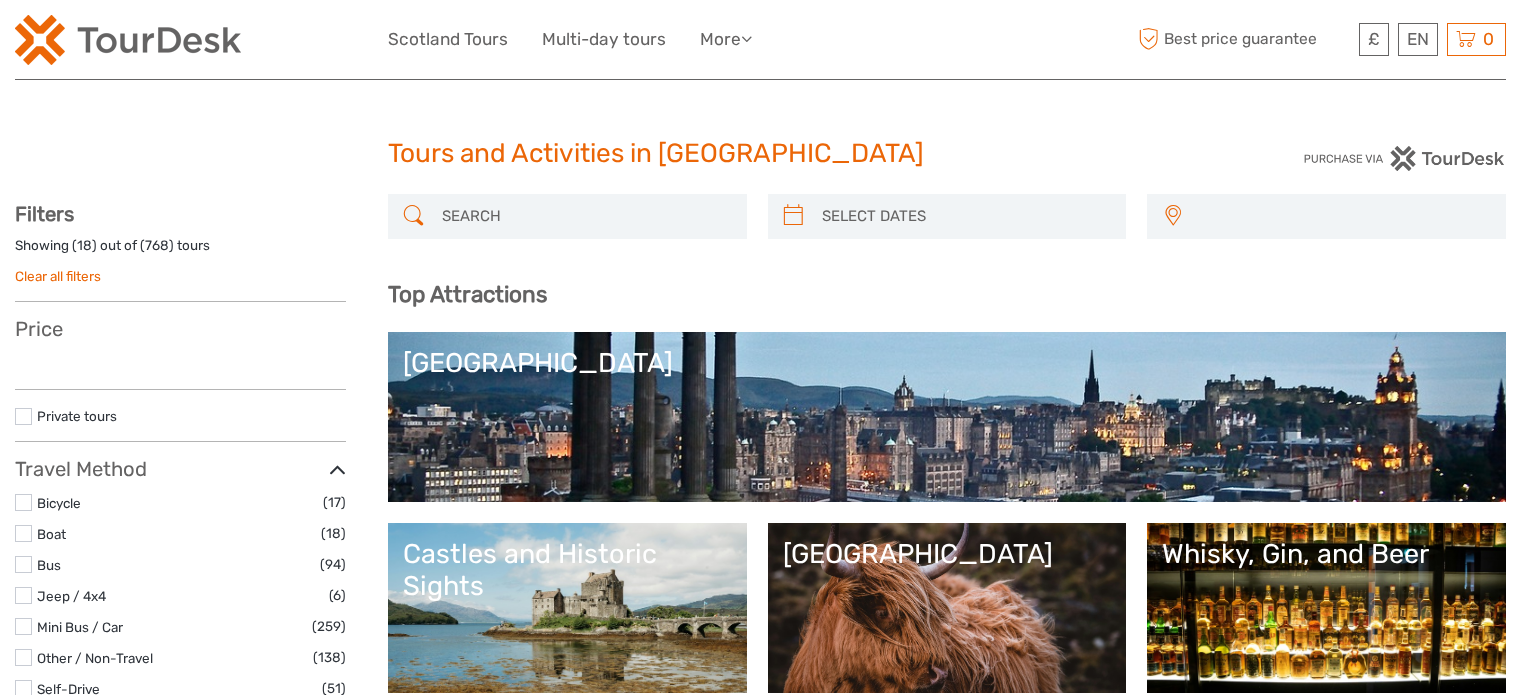 select 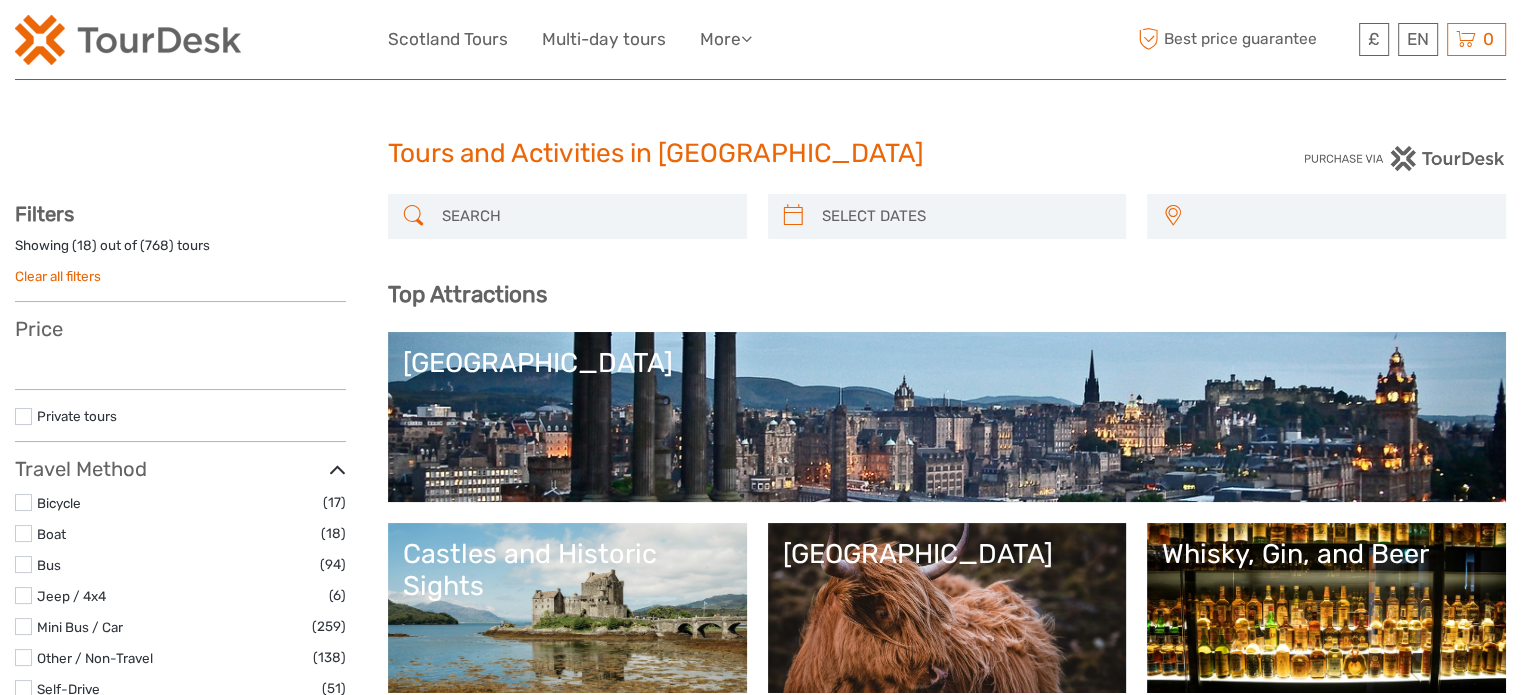 select 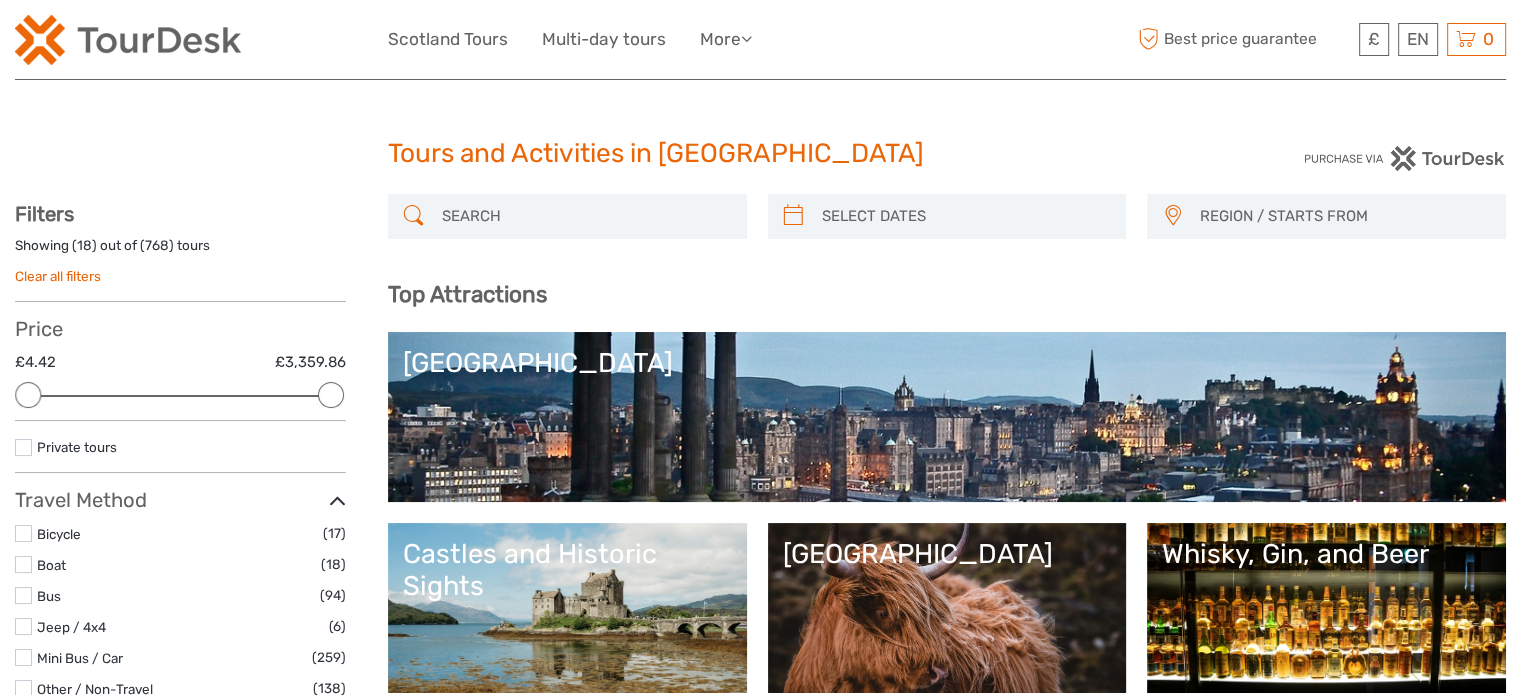 scroll, scrollTop: 0, scrollLeft: 0, axis: both 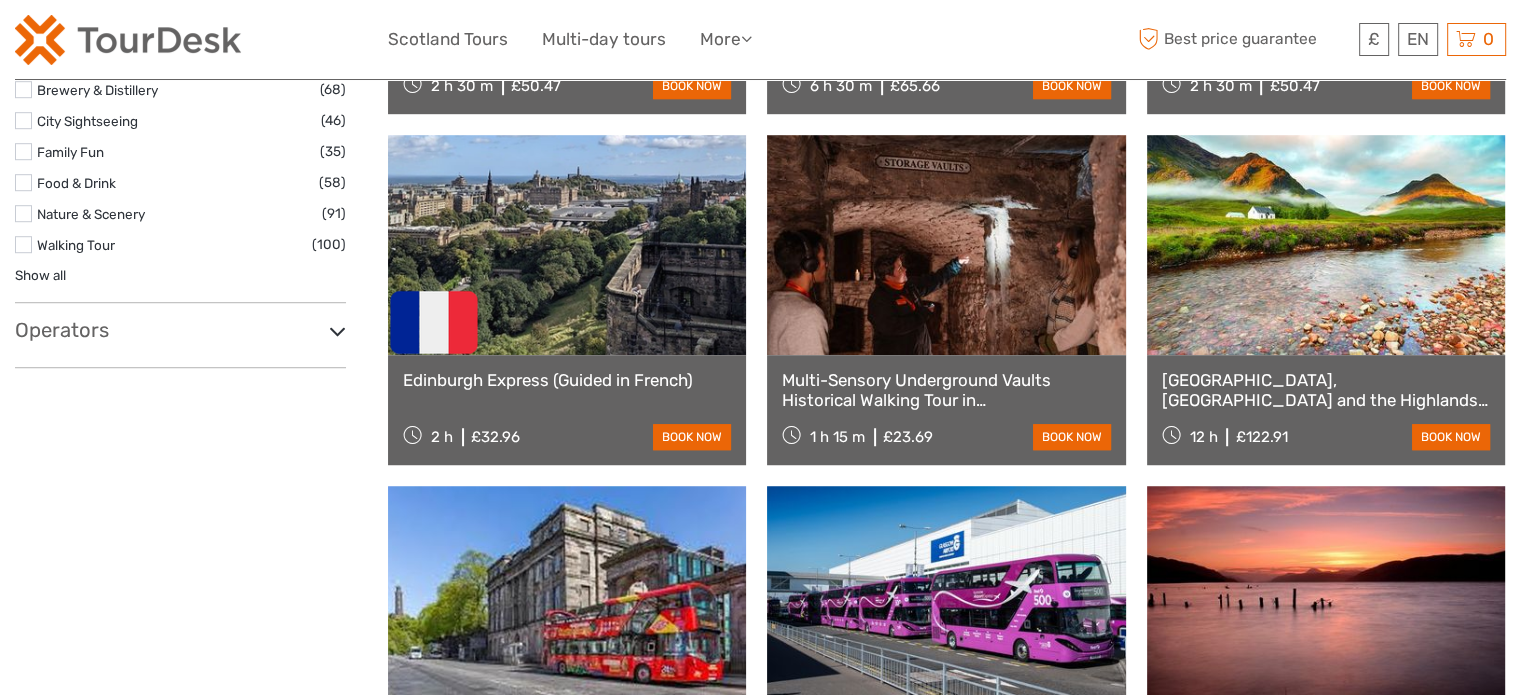 click on "Operators" at bounding box center (180, 330) 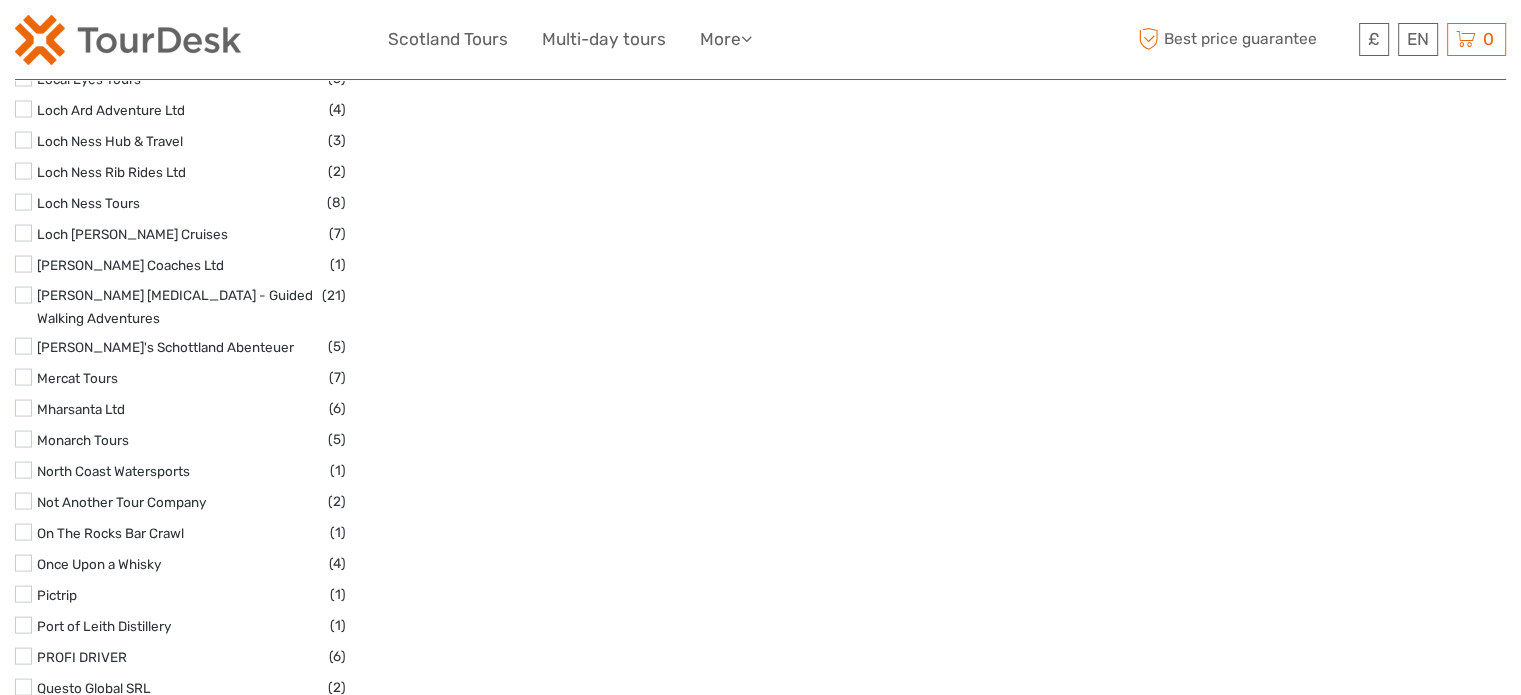 scroll, scrollTop: 3964, scrollLeft: 0, axis: vertical 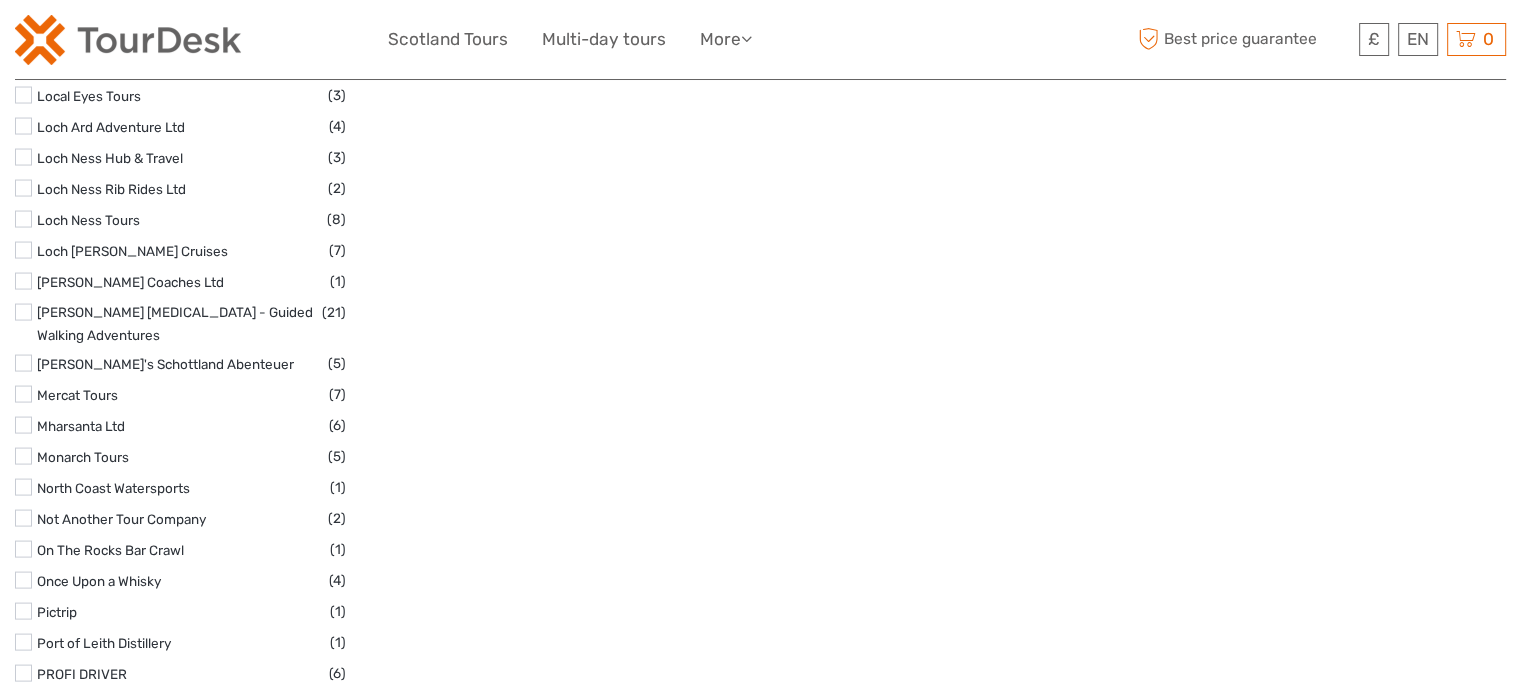 click at bounding box center (23, 363) 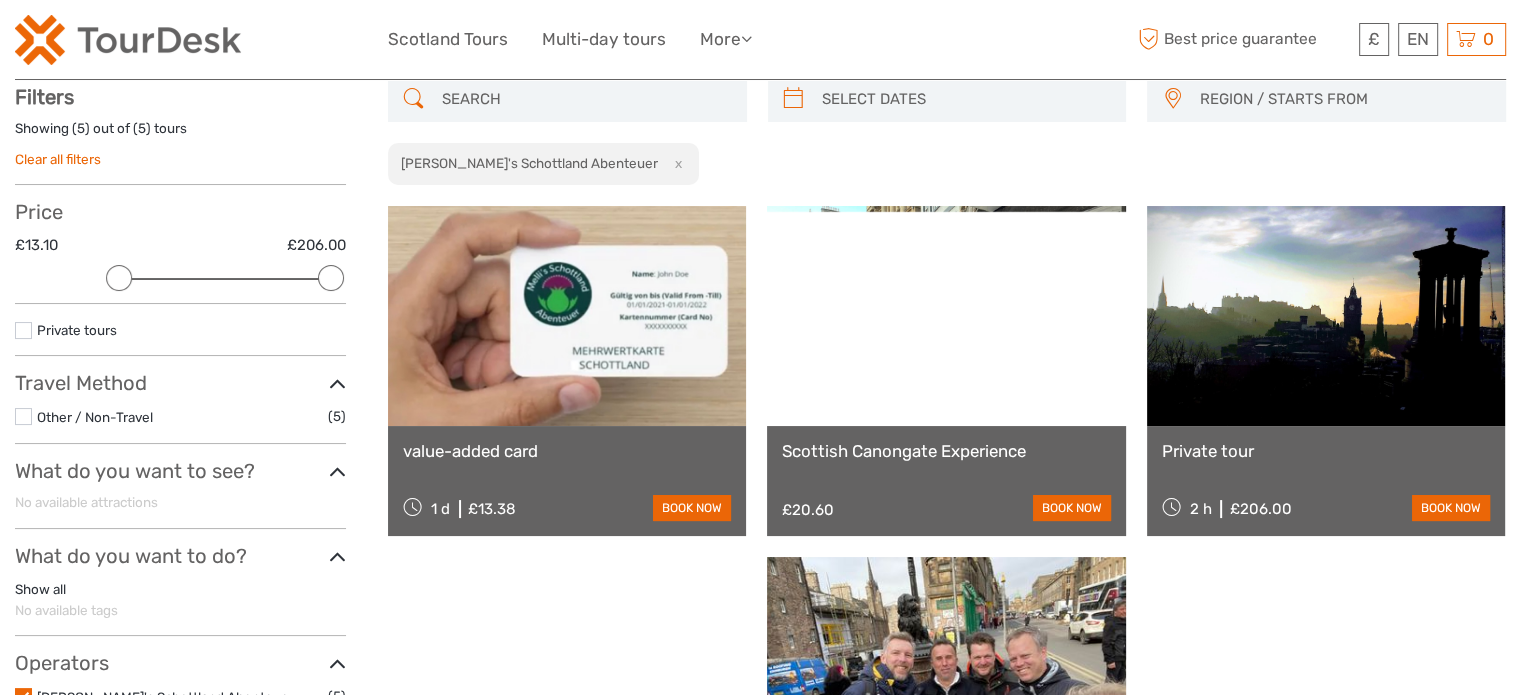 scroll, scrollTop: 113, scrollLeft: 0, axis: vertical 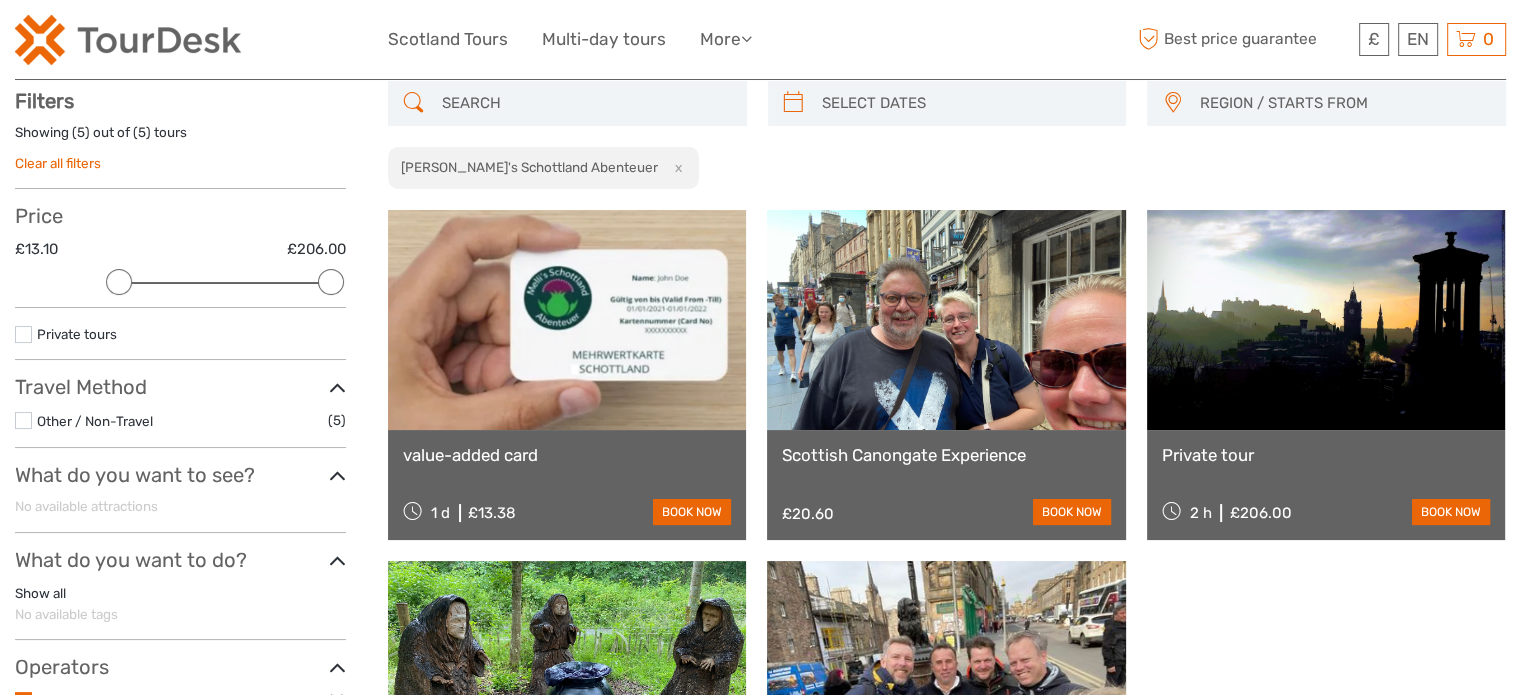 click at bounding box center [567, 320] 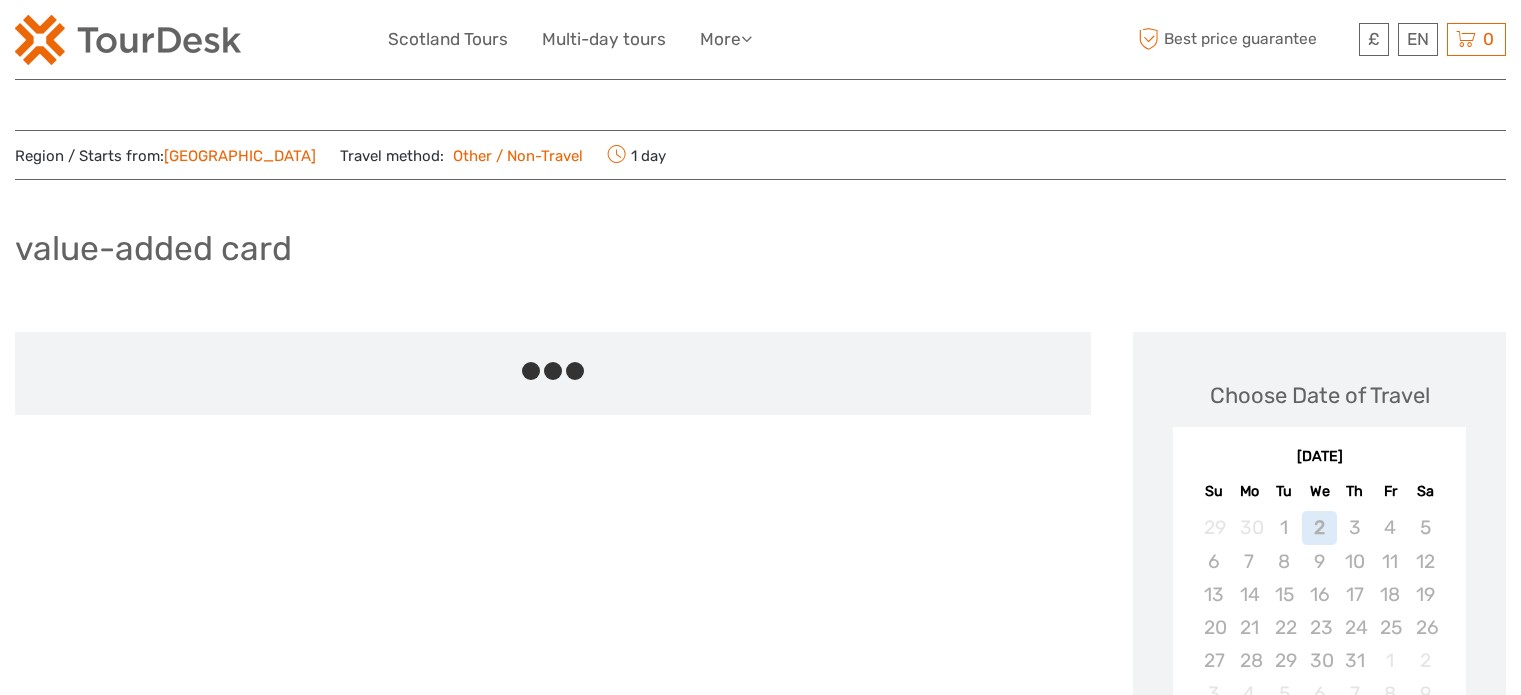 scroll, scrollTop: 0, scrollLeft: 0, axis: both 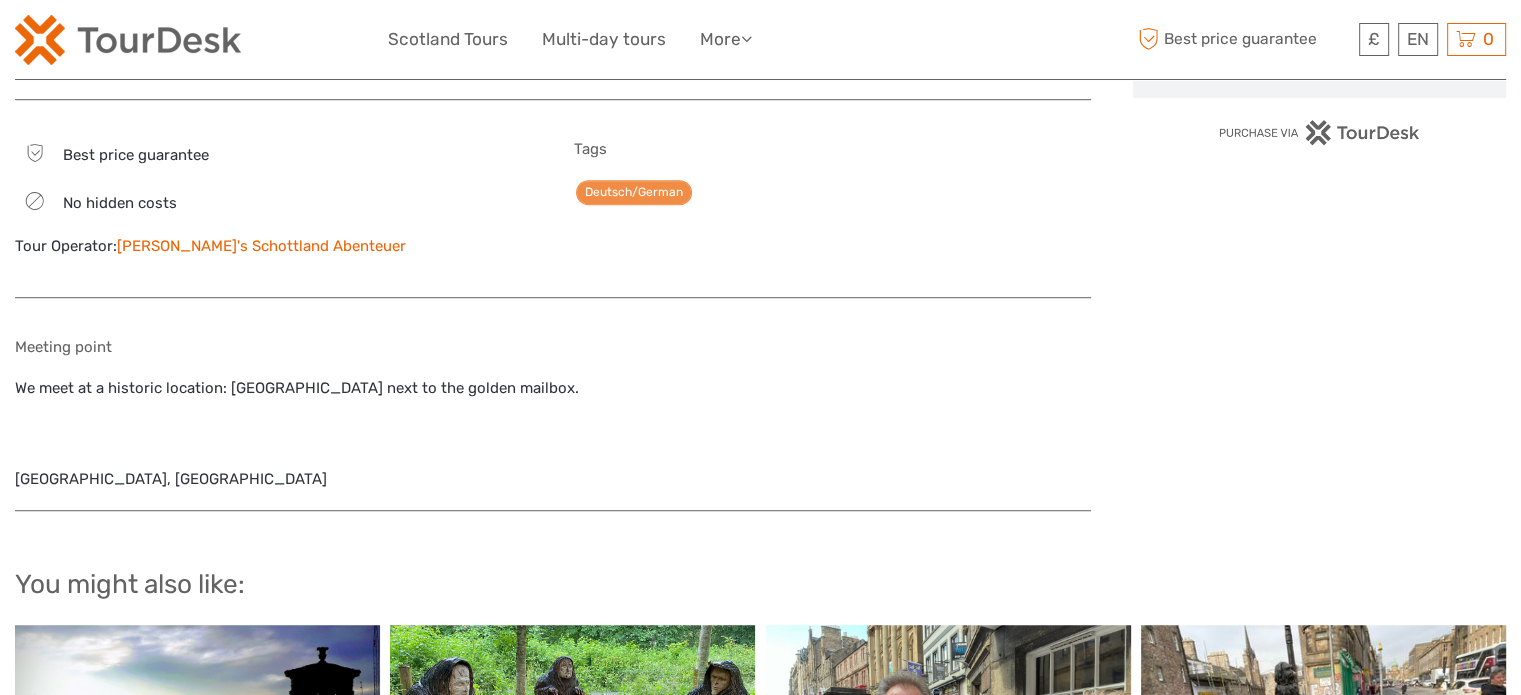 click on "[PERSON_NAME]'s Schottland Abenteuer" at bounding box center (261, 246) 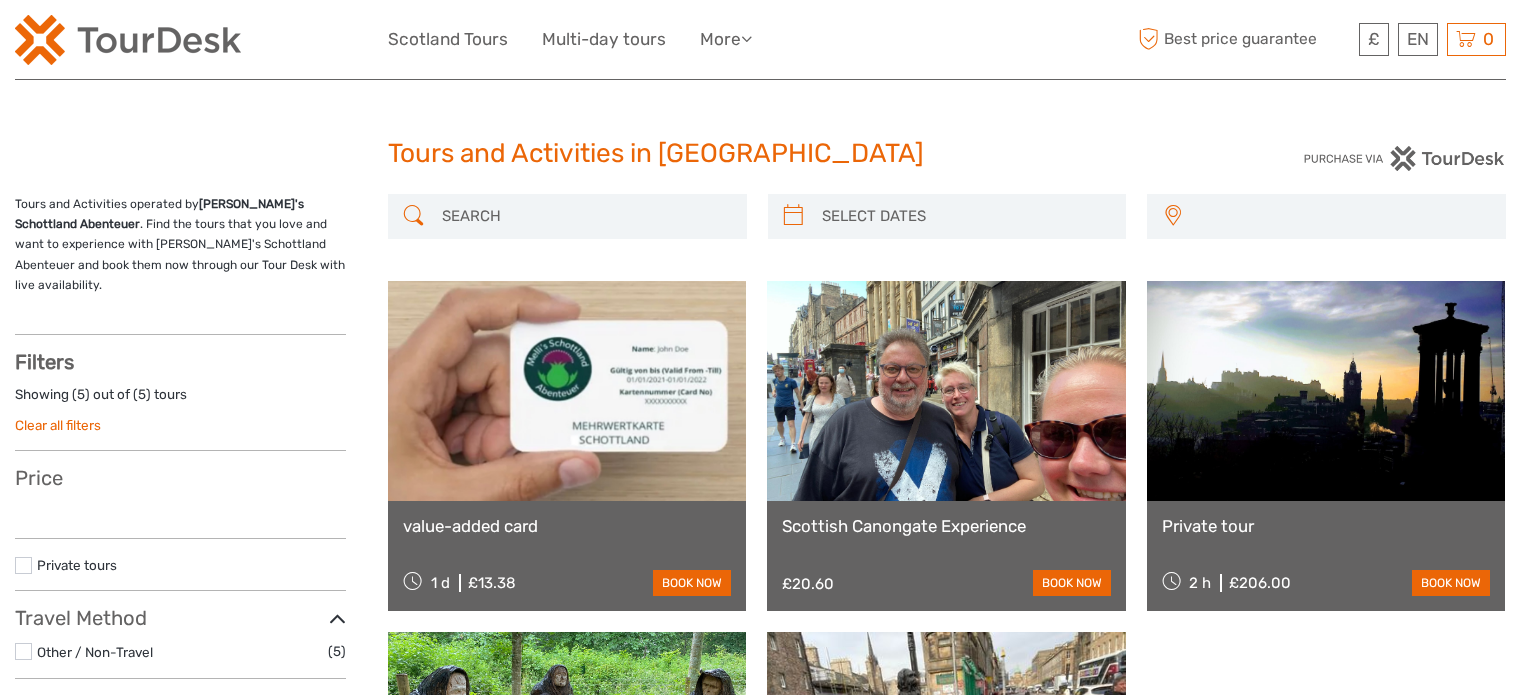 select 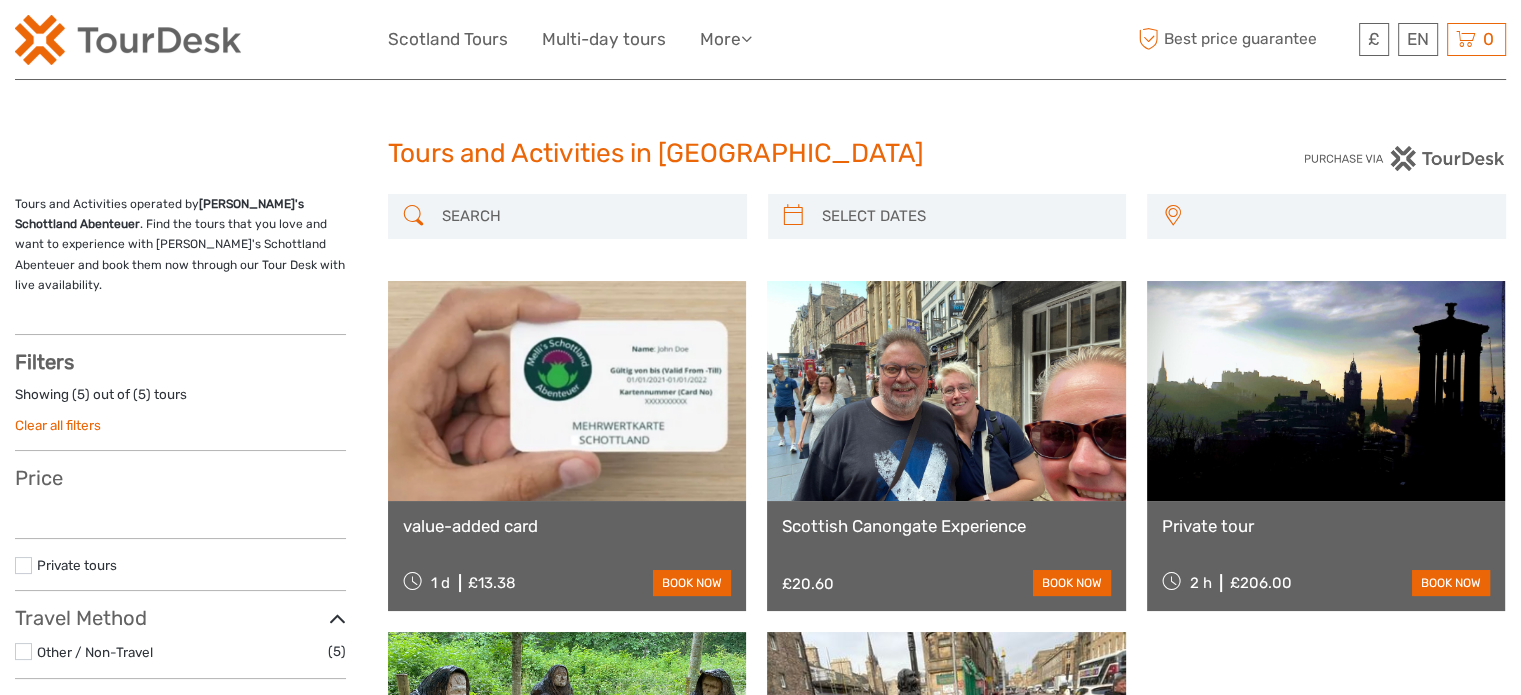 scroll, scrollTop: 0, scrollLeft: 0, axis: both 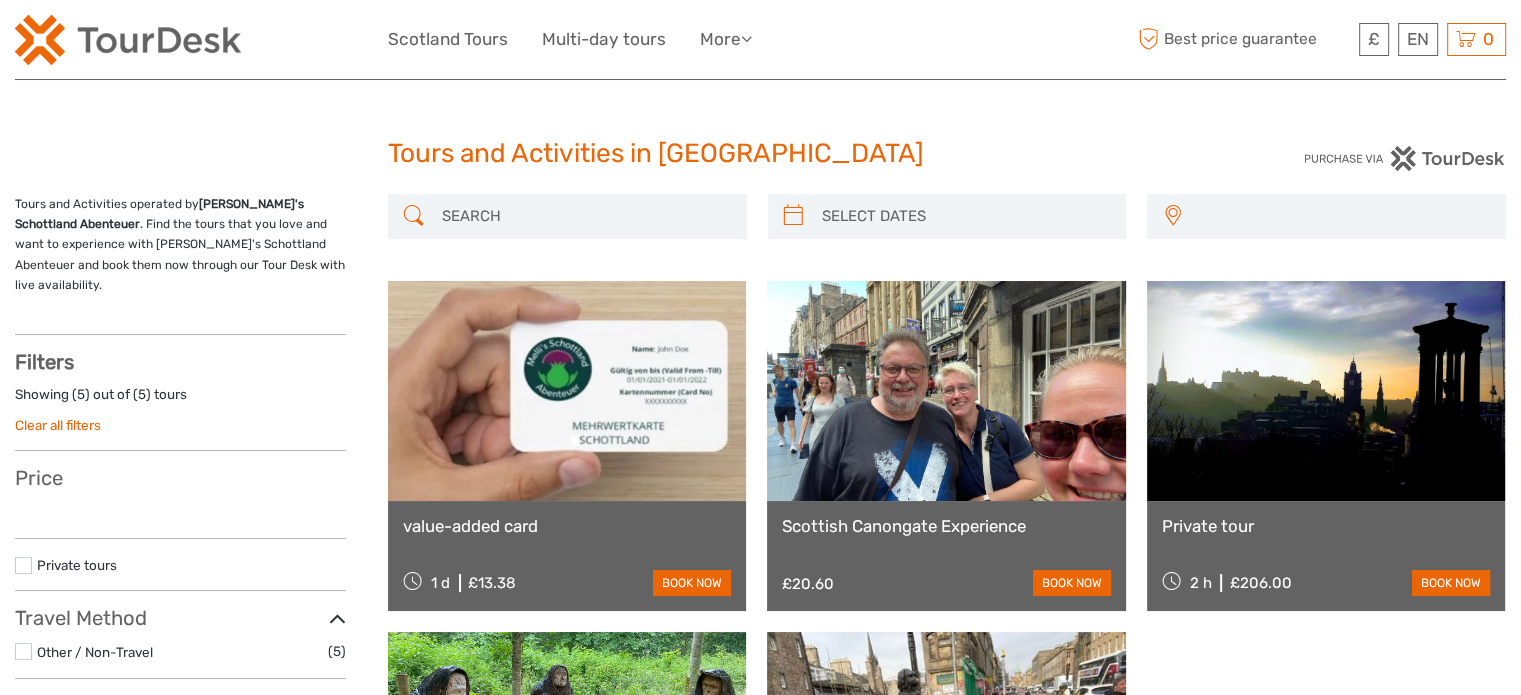 select 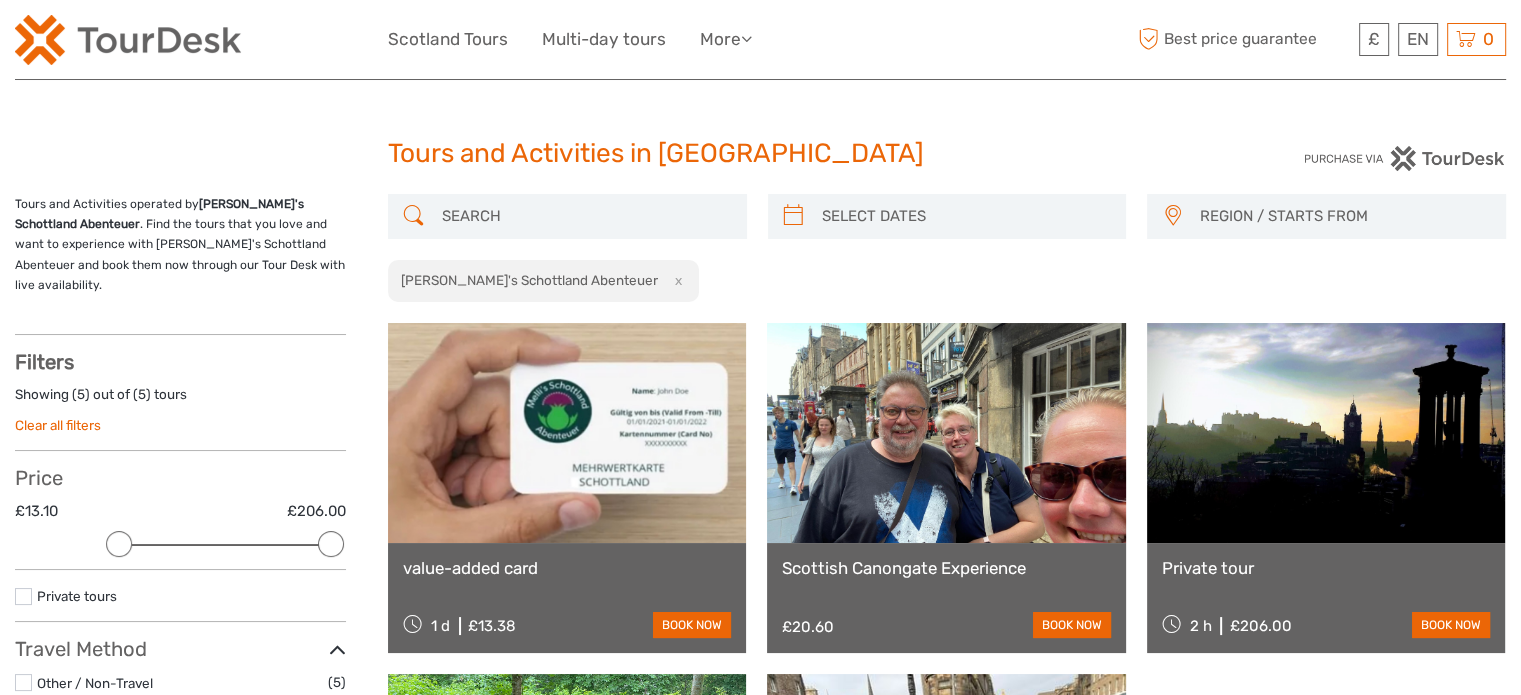 scroll, scrollTop: 0, scrollLeft: 0, axis: both 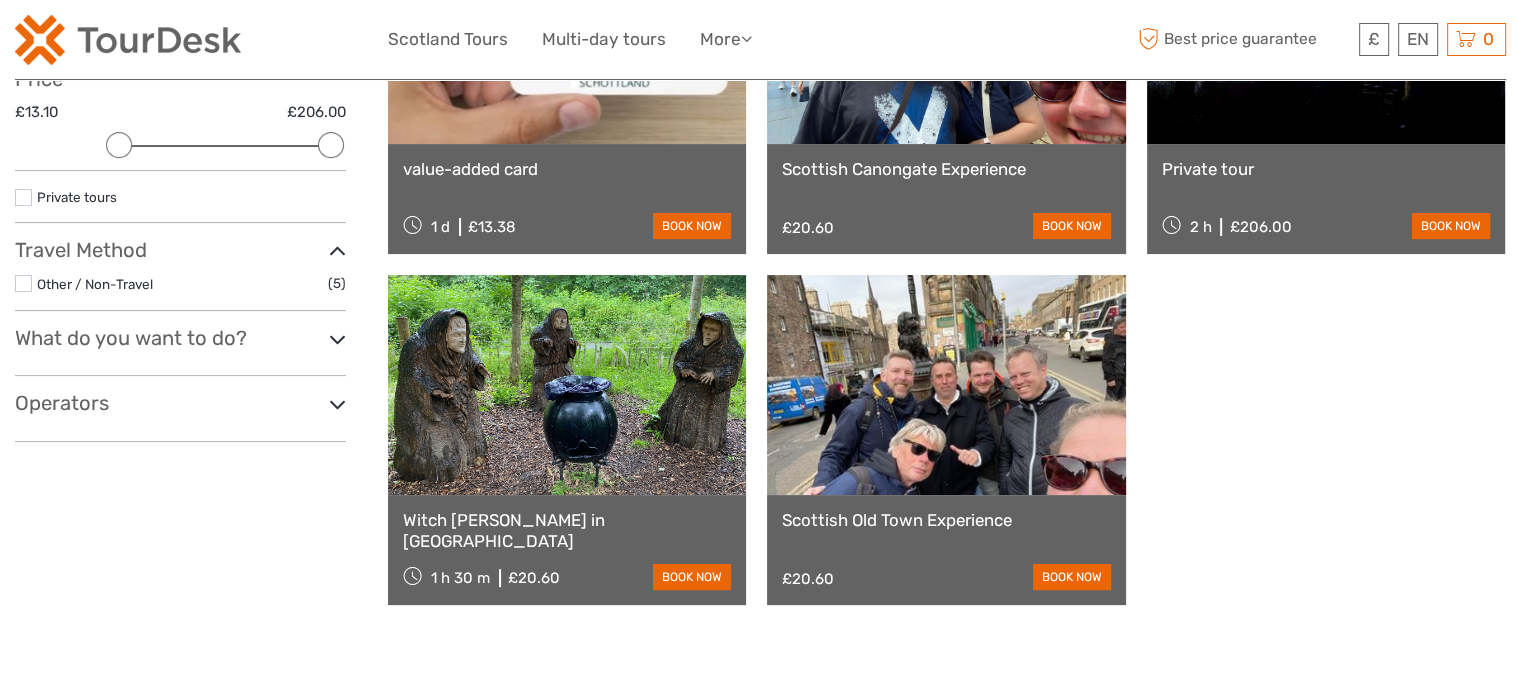 click on "Witch [PERSON_NAME] in [GEOGRAPHIC_DATA]" at bounding box center (567, 530) 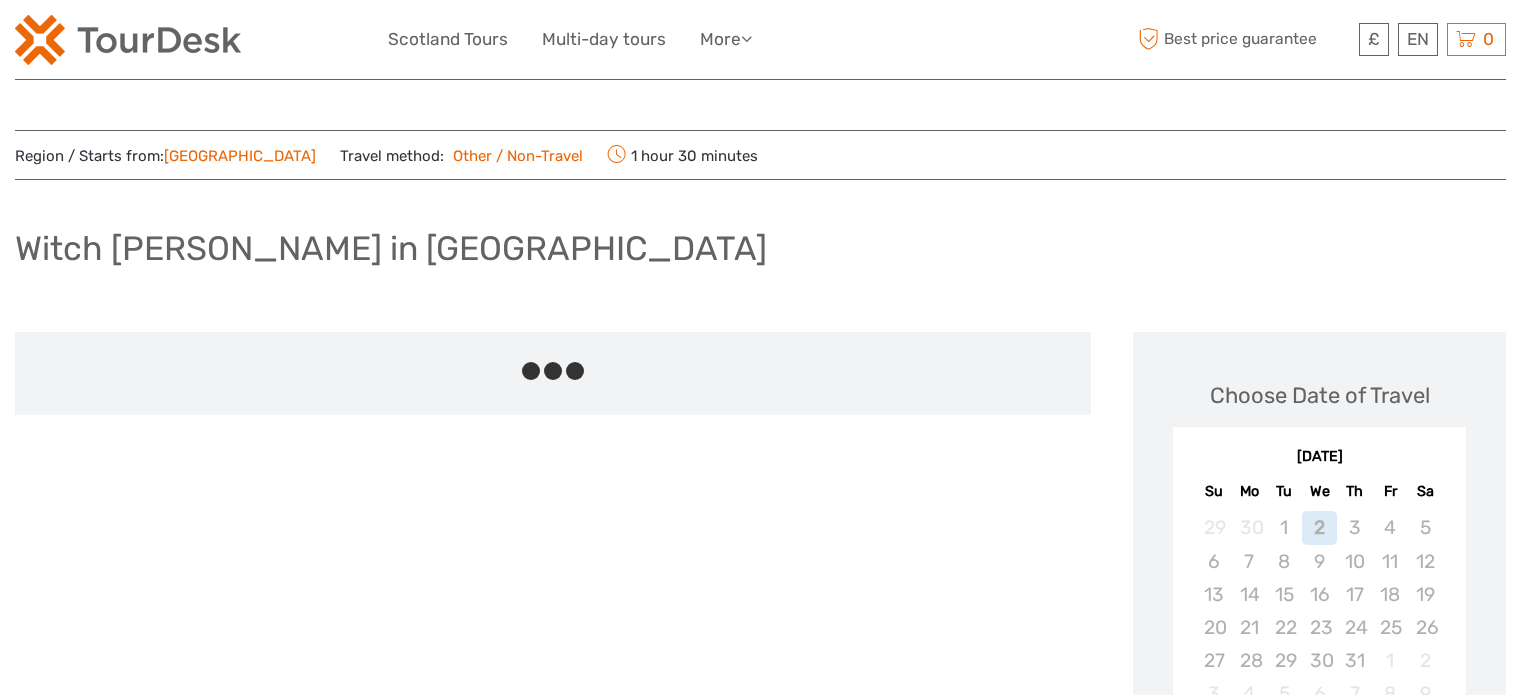 scroll, scrollTop: 0, scrollLeft: 0, axis: both 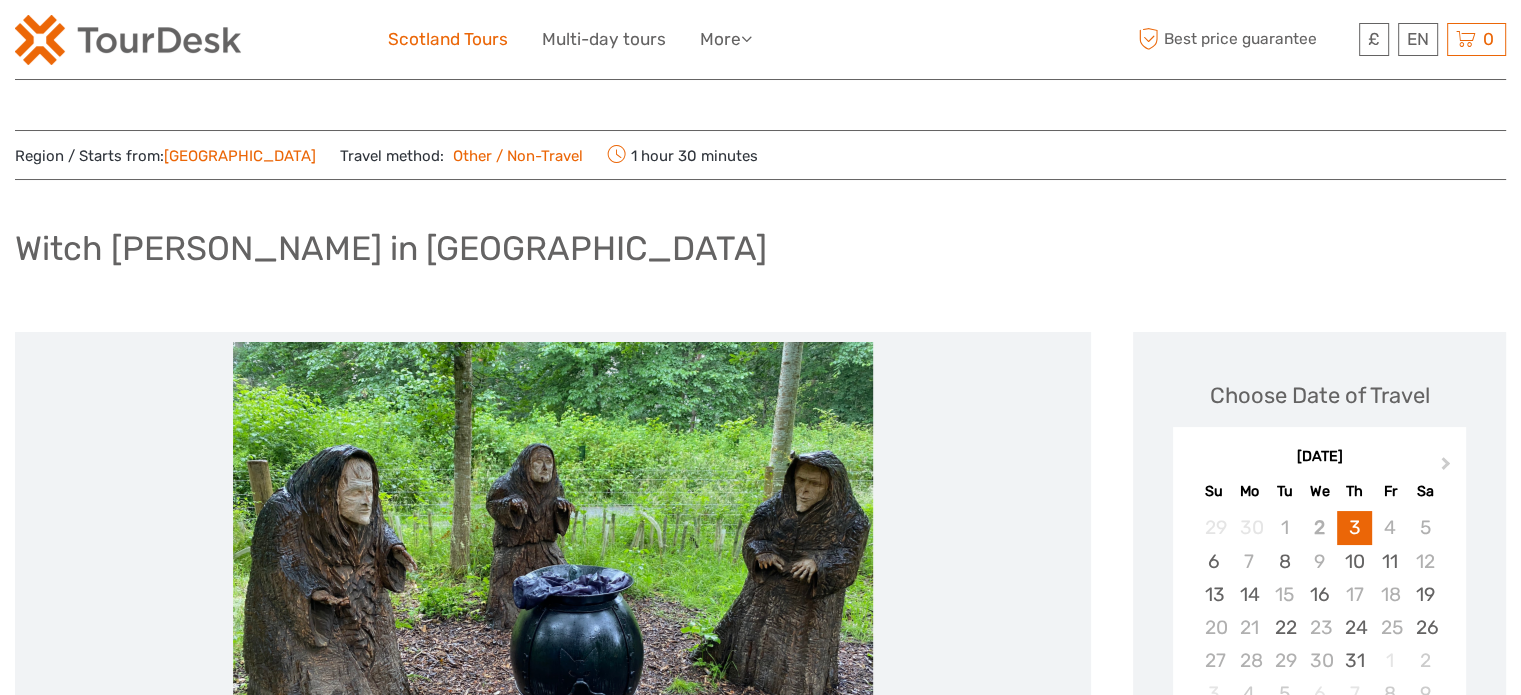 click on "Scotland Tours" at bounding box center [448, 39] 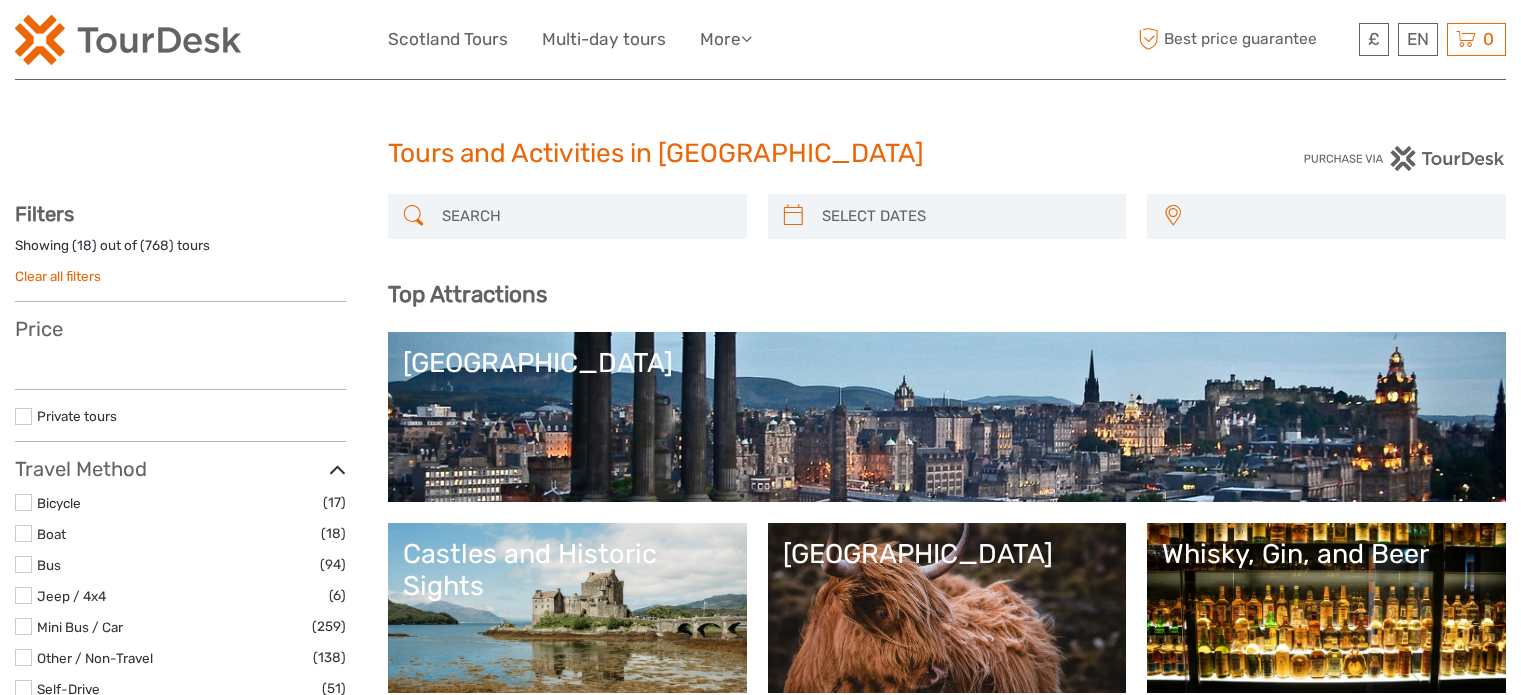 select 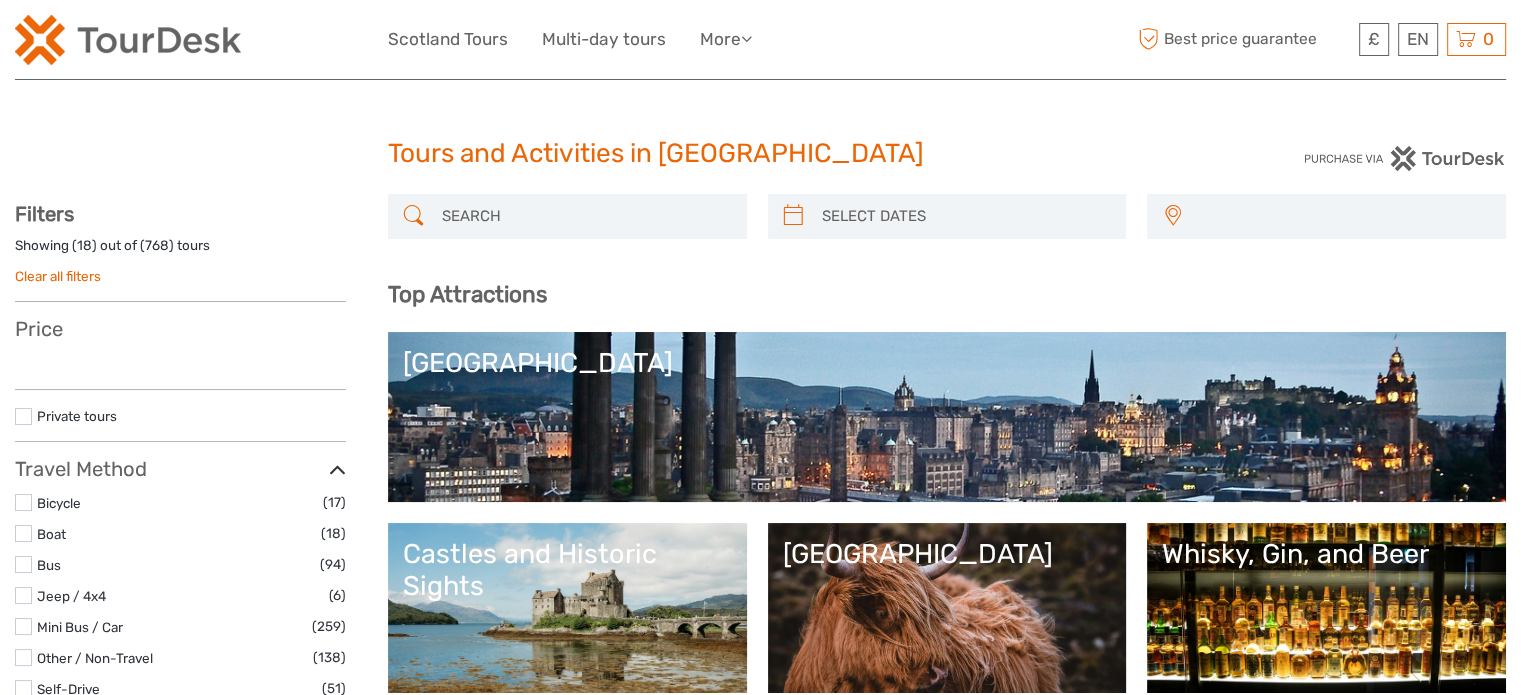 select 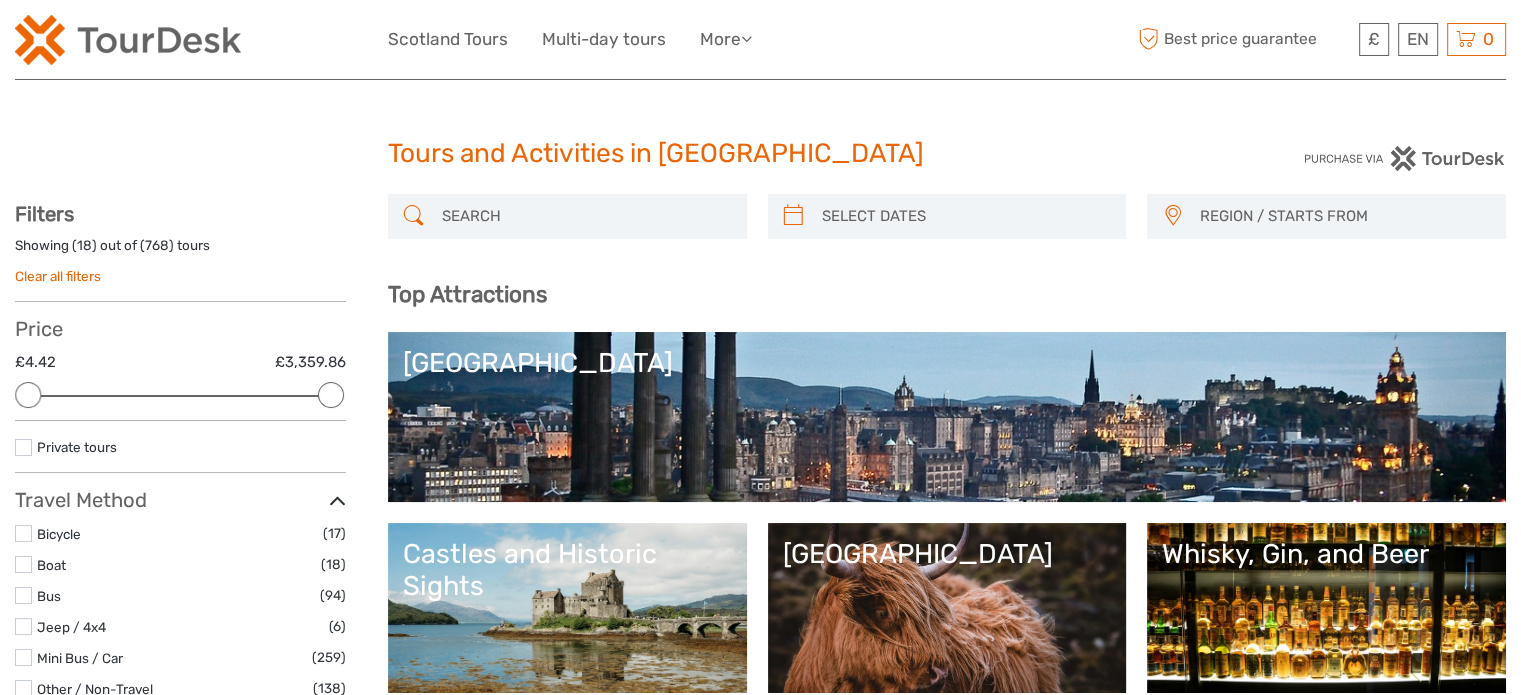 scroll, scrollTop: 0, scrollLeft: 0, axis: both 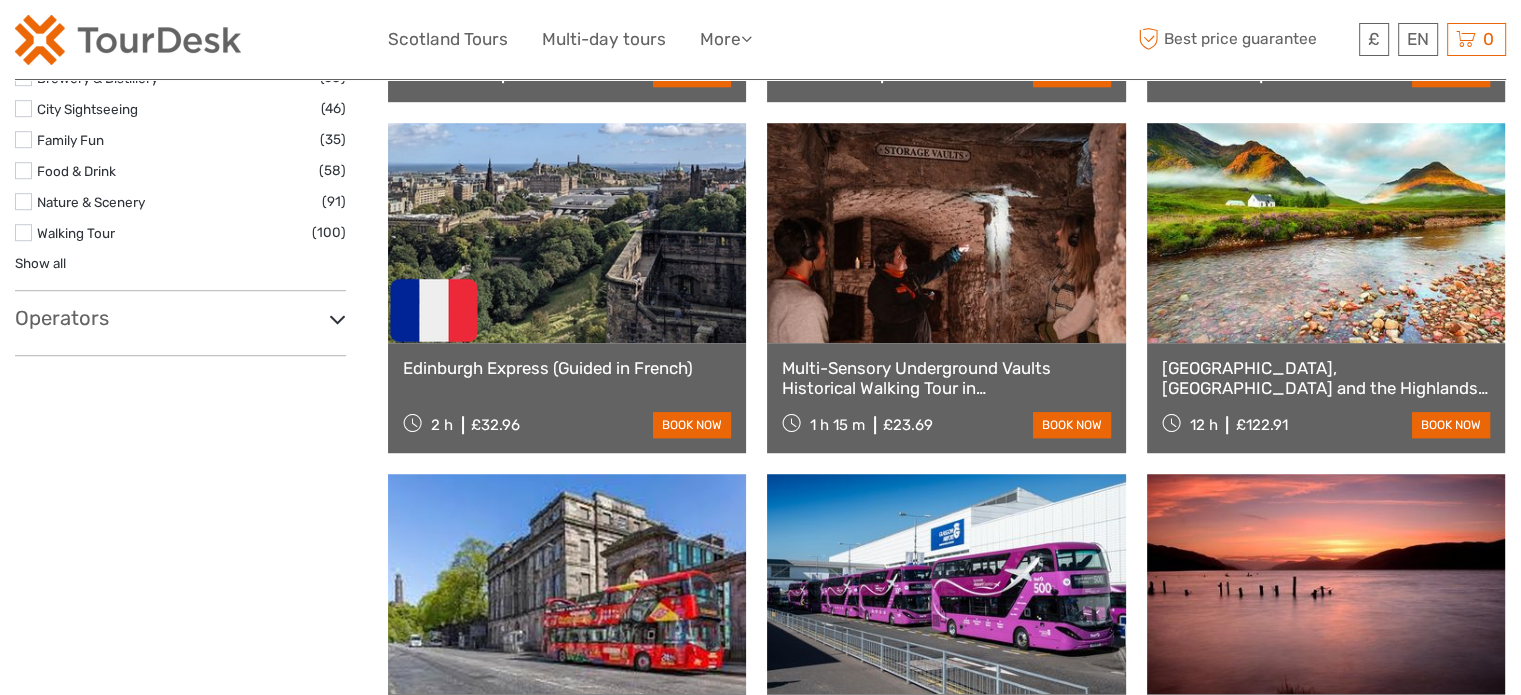 click on "Operators" at bounding box center [180, 318] 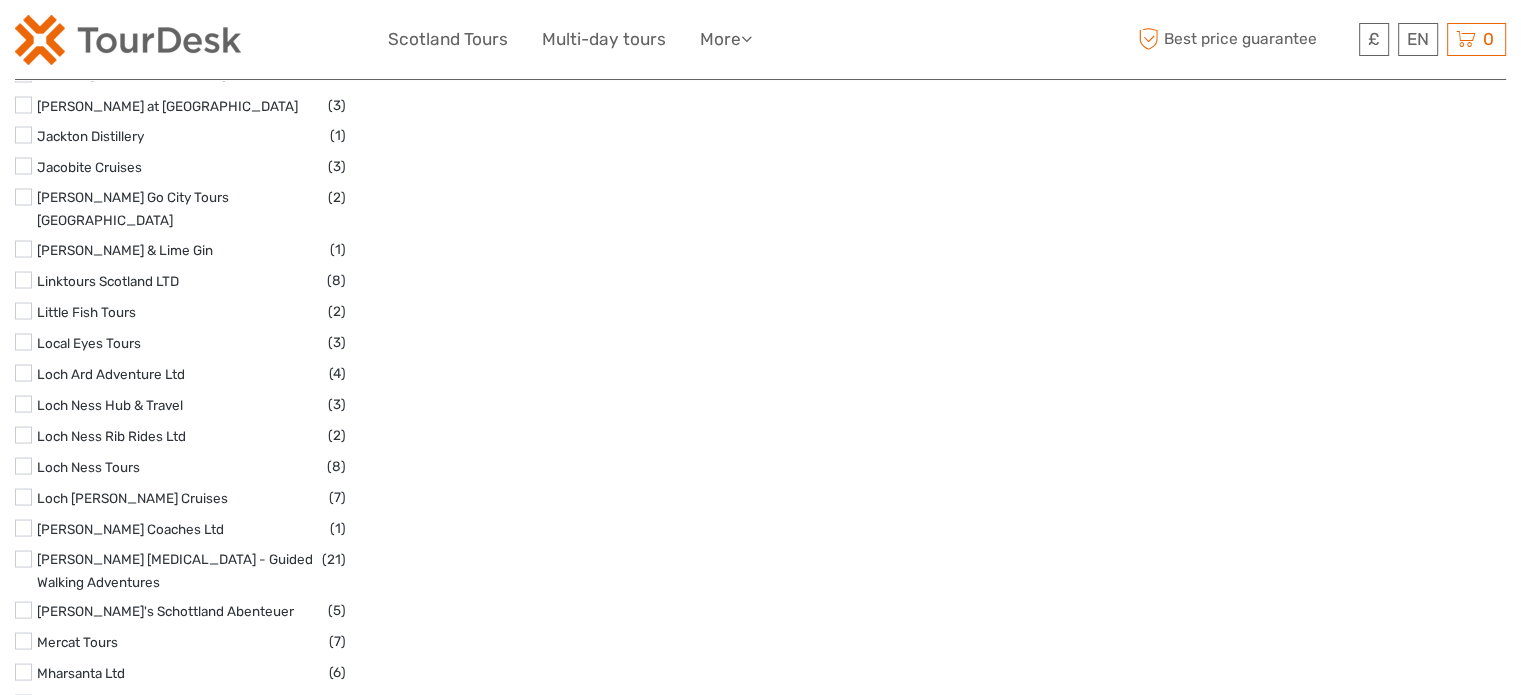 scroll, scrollTop: 3727, scrollLeft: 0, axis: vertical 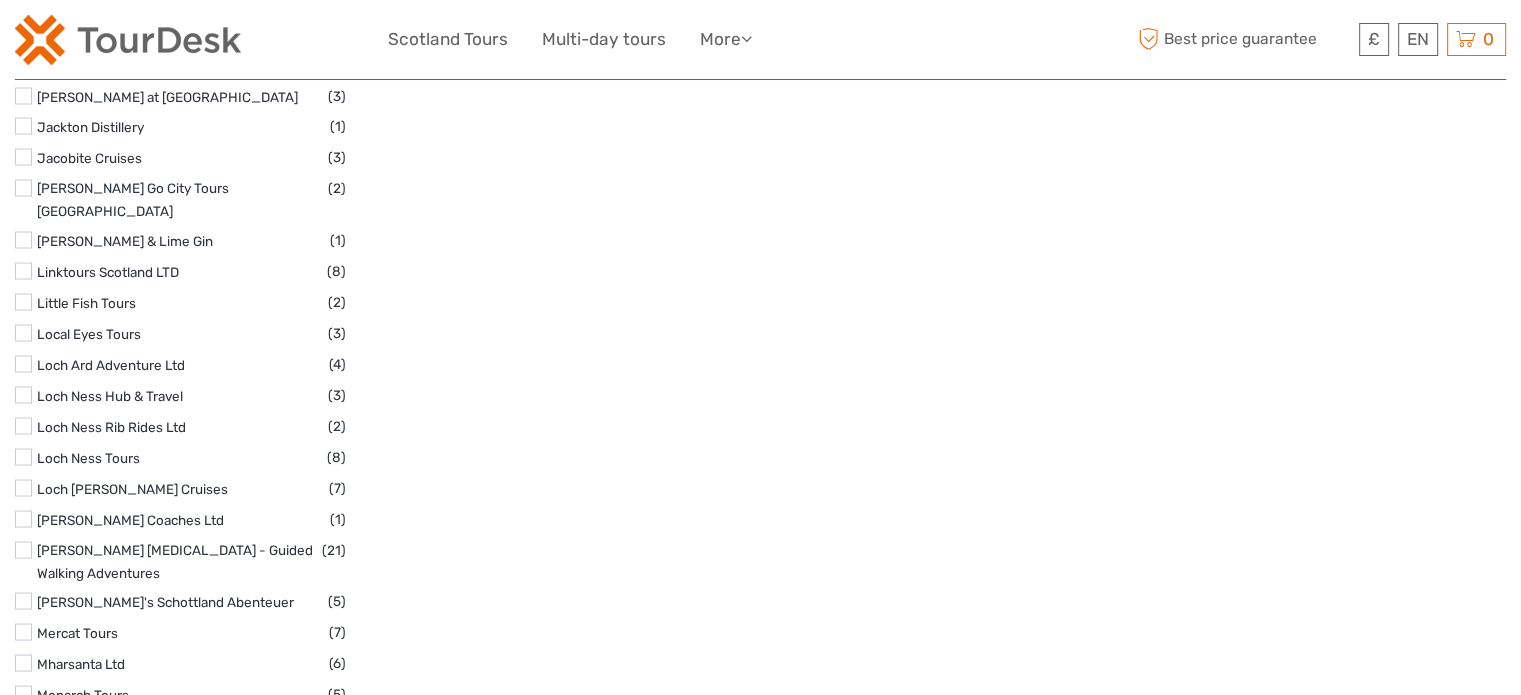click at bounding box center (23, 600) 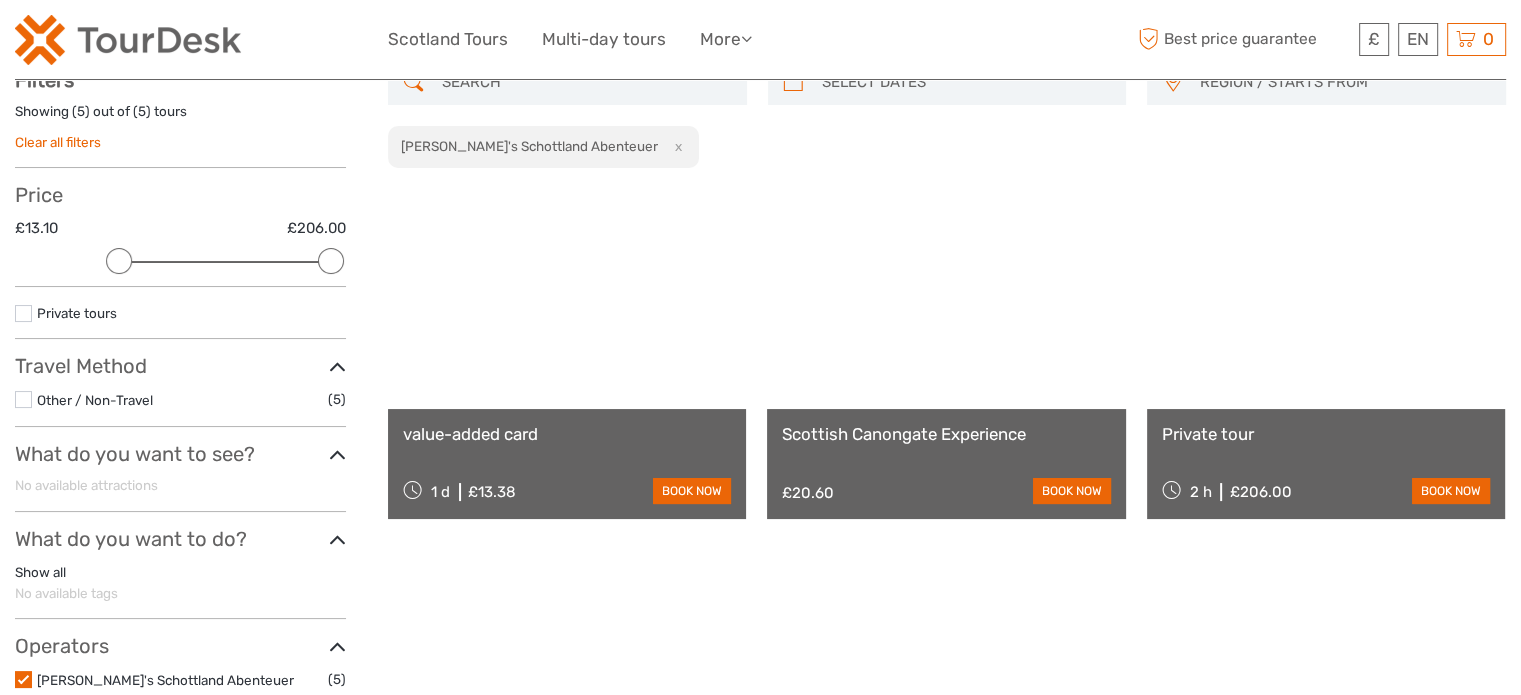 scroll, scrollTop: 113, scrollLeft: 0, axis: vertical 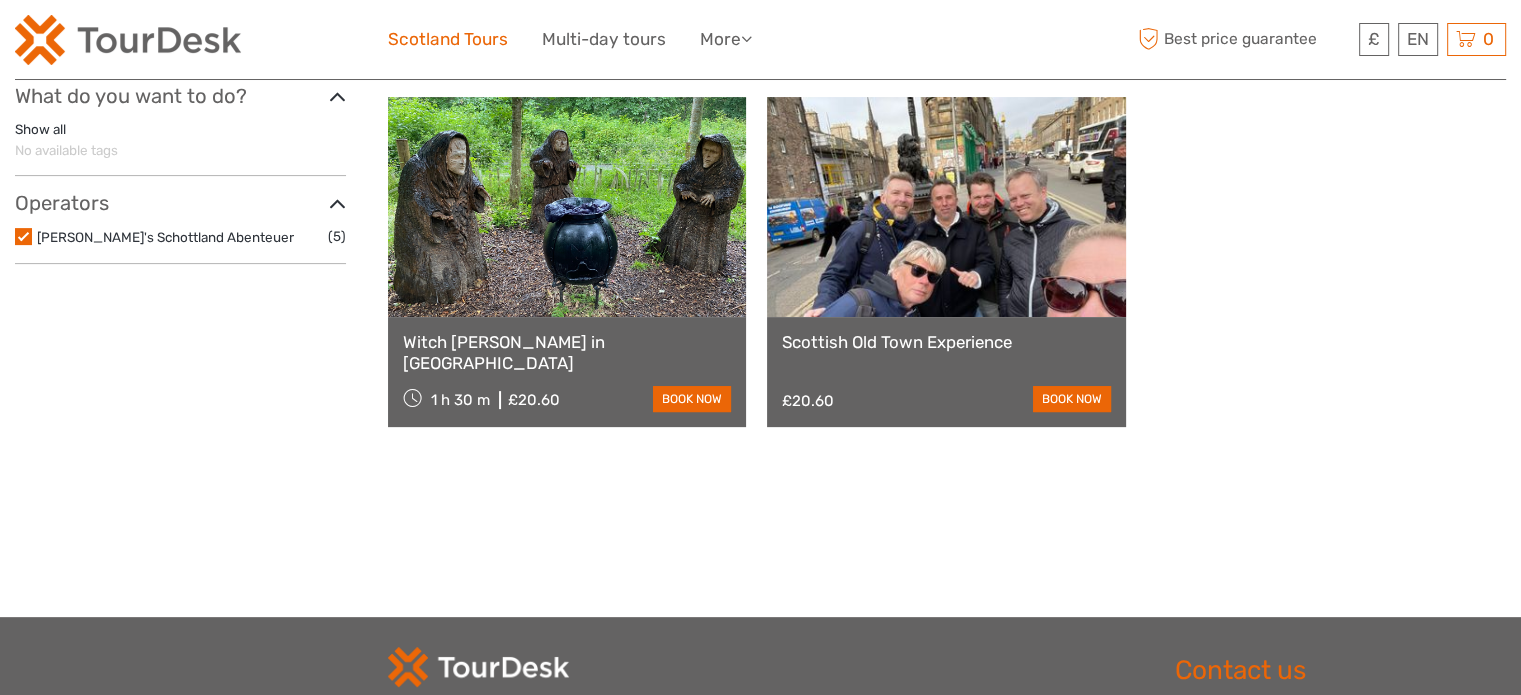 click on "Scotland Tours" at bounding box center (448, 39) 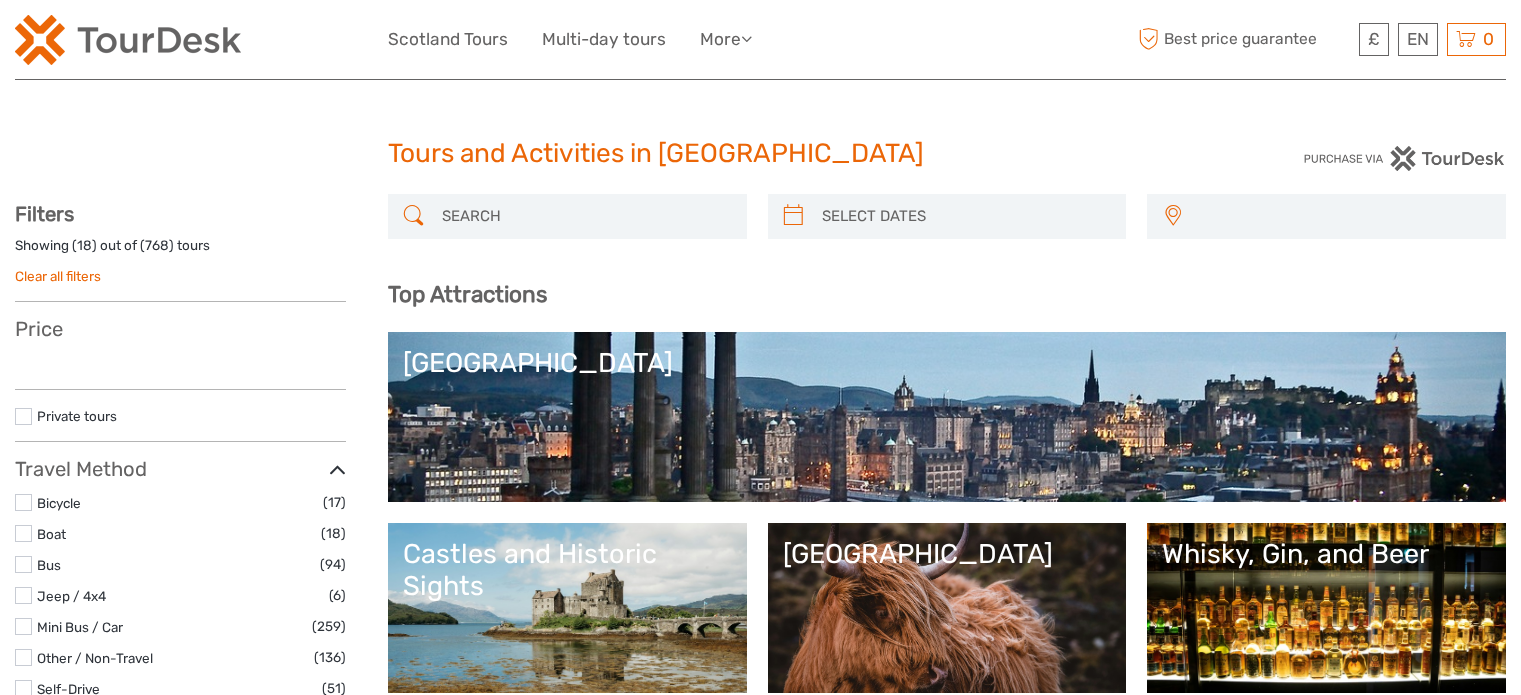 select 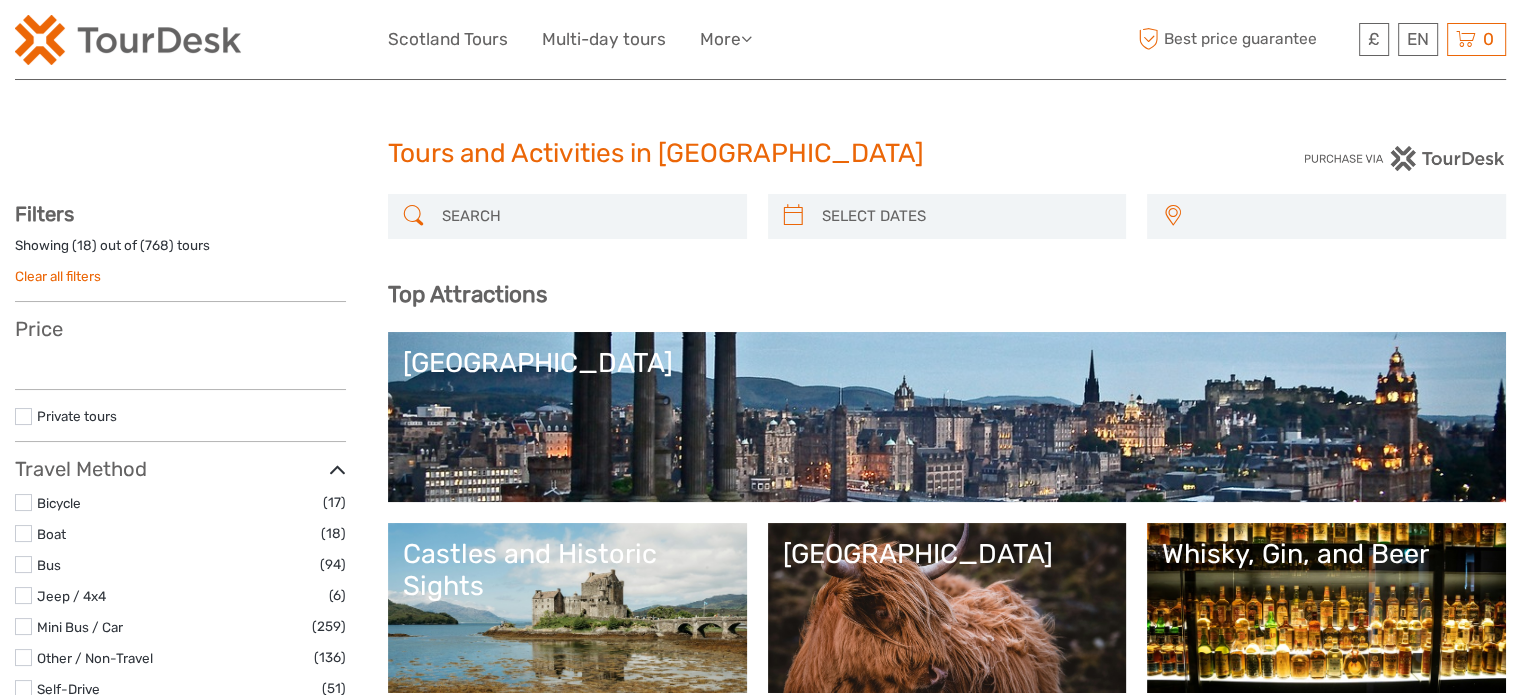 scroll, scrollTop: 0, scrollLeft: 0, axis: both 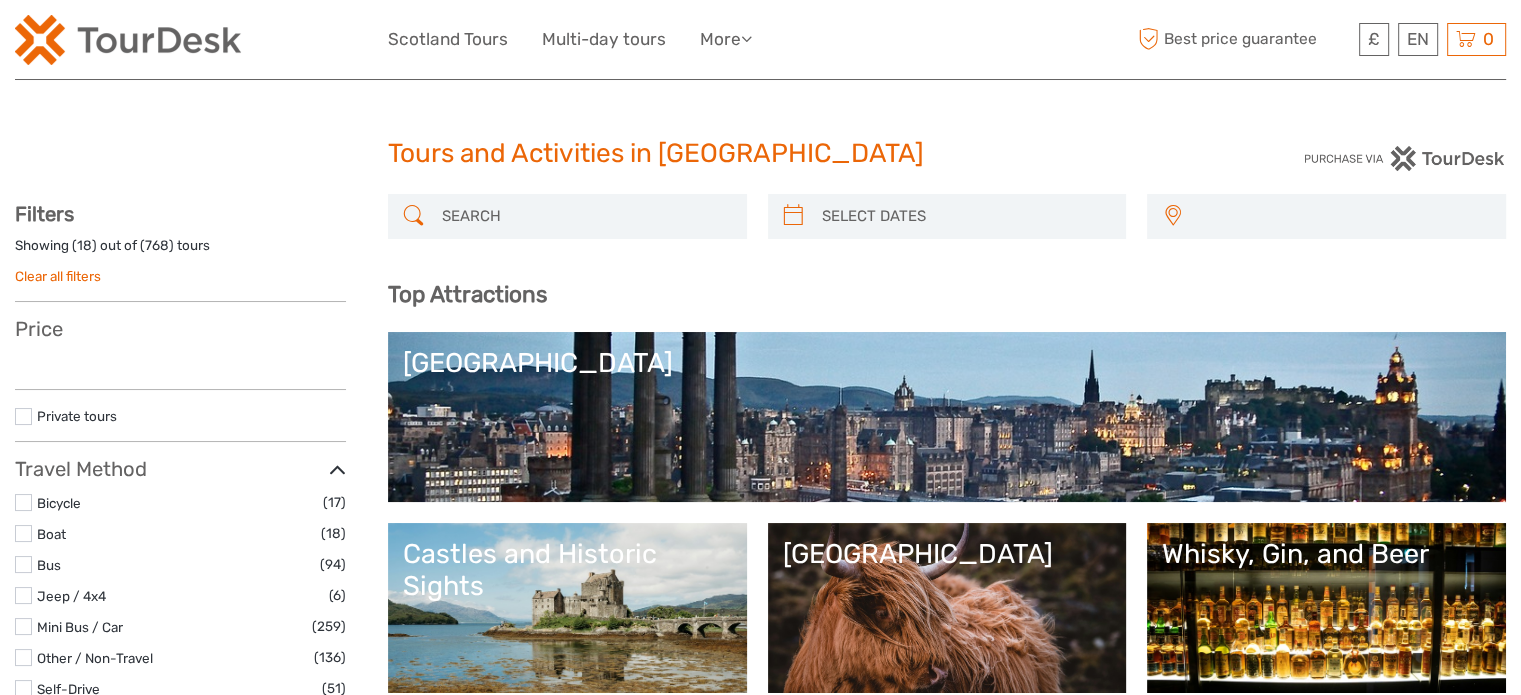 select 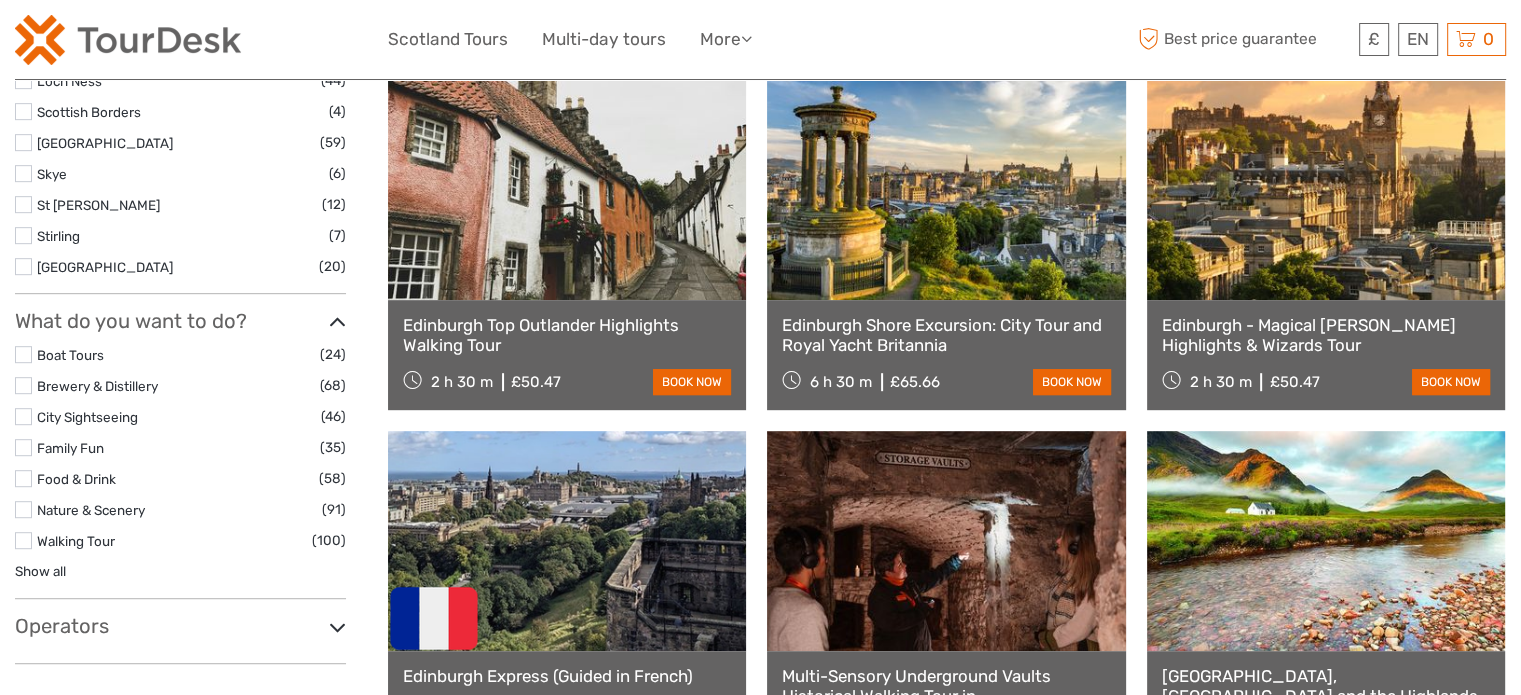 scroll, scrollTop: 1220, scrollLeft: 0, axis: vertical 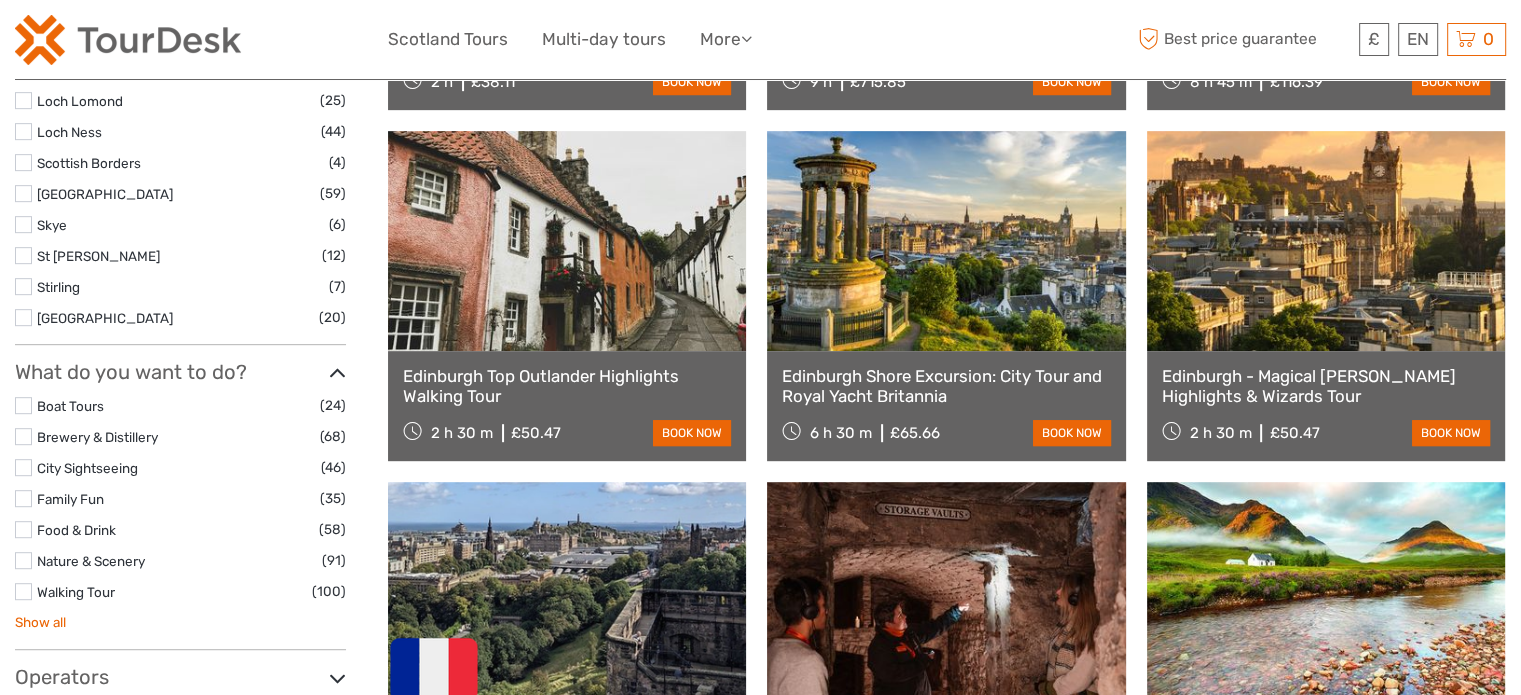click on "Show all" at bounding box center (40, 622) 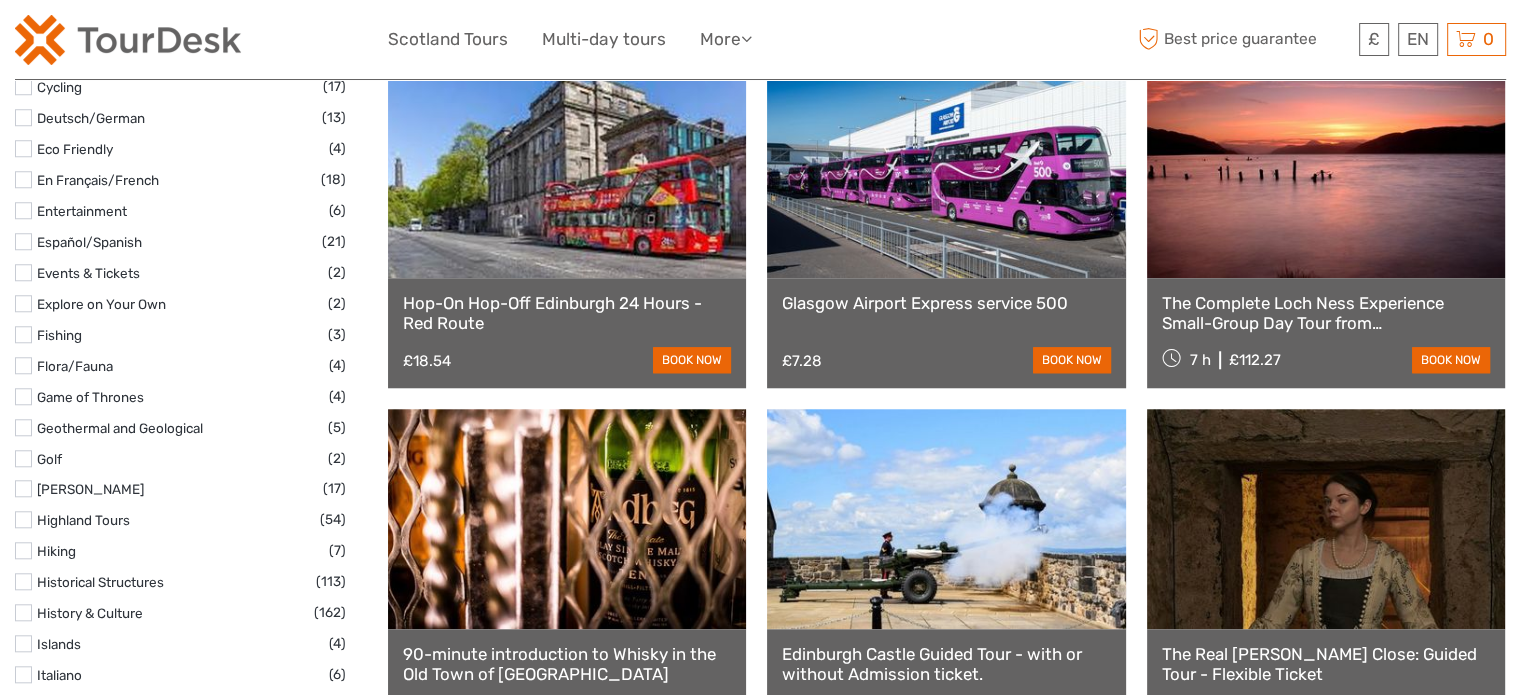 scroll, scrollTop: 1735, scrollLeft: 0, axis: vertical 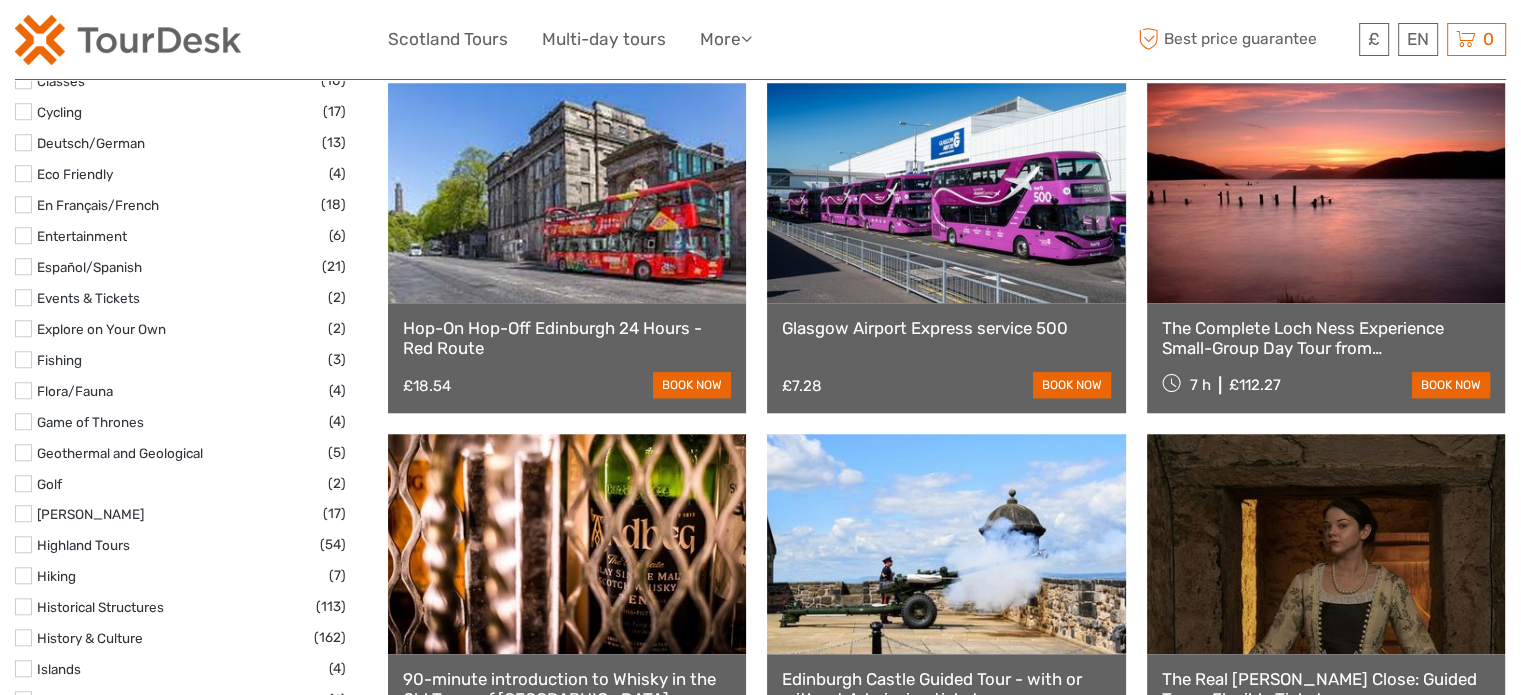click at bounding box center [23, 142] 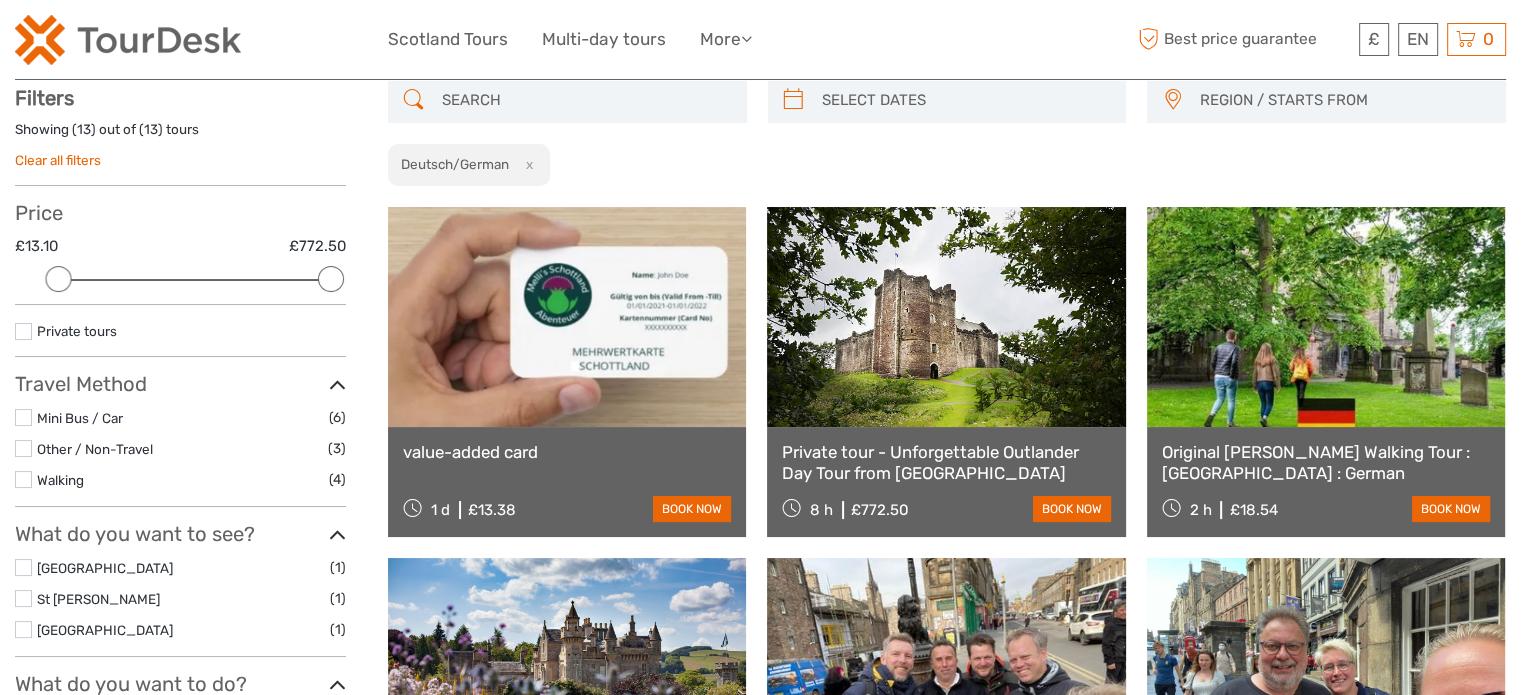 scroll, scrollTop: 113, scrollLeft: 0, axis: vertical 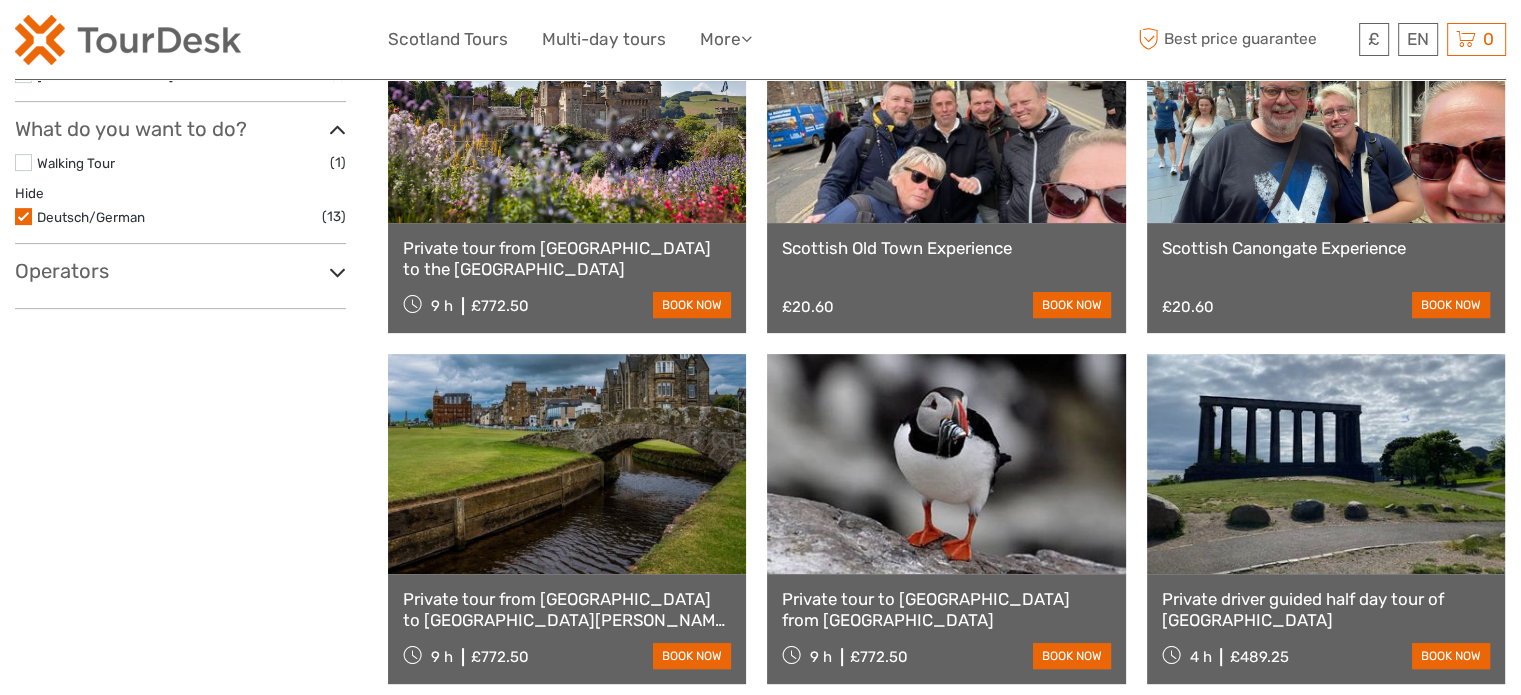 click on "Operators" at bounding box center [180, 271] 